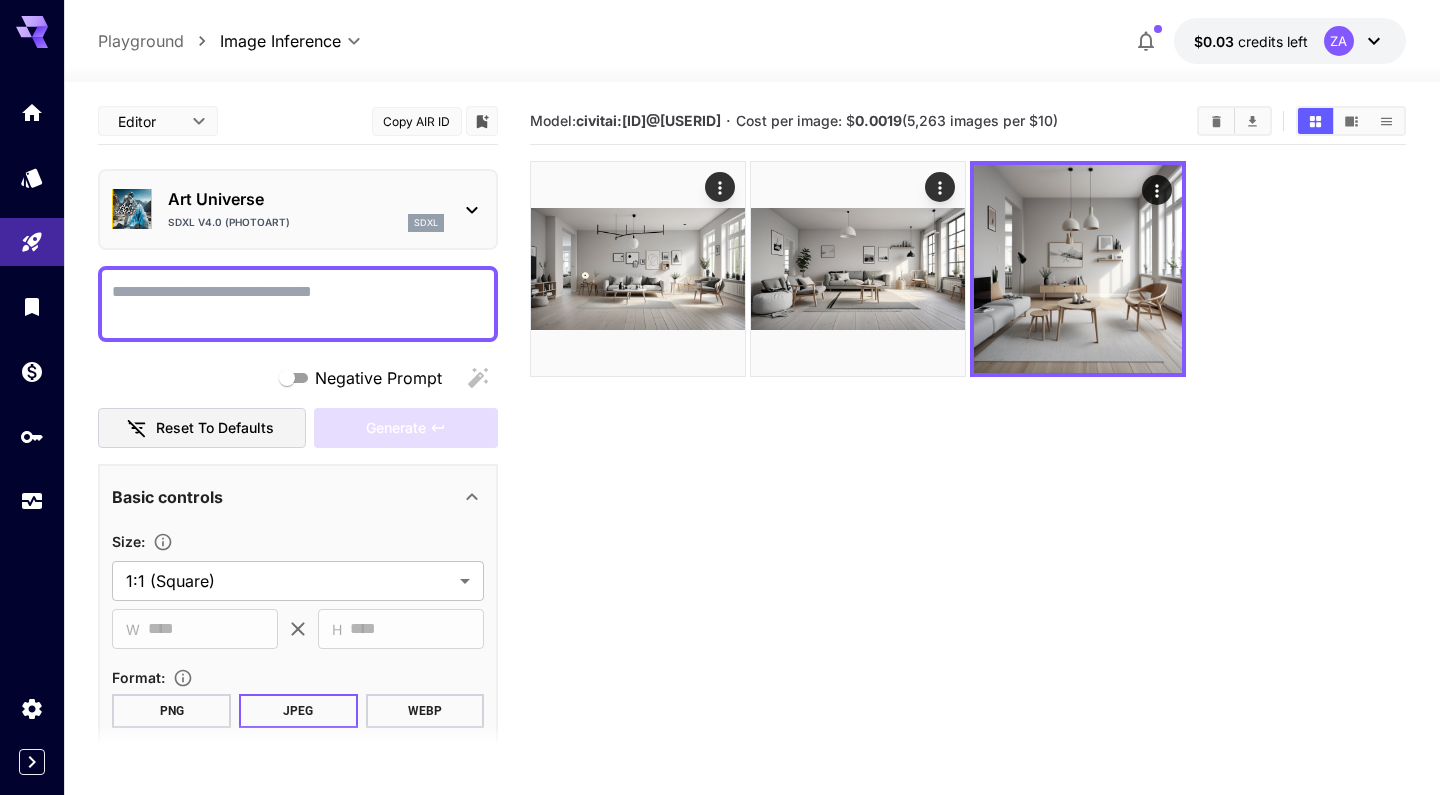 scroll, scrollTop: 0, scrollLeft: 0, axis: both 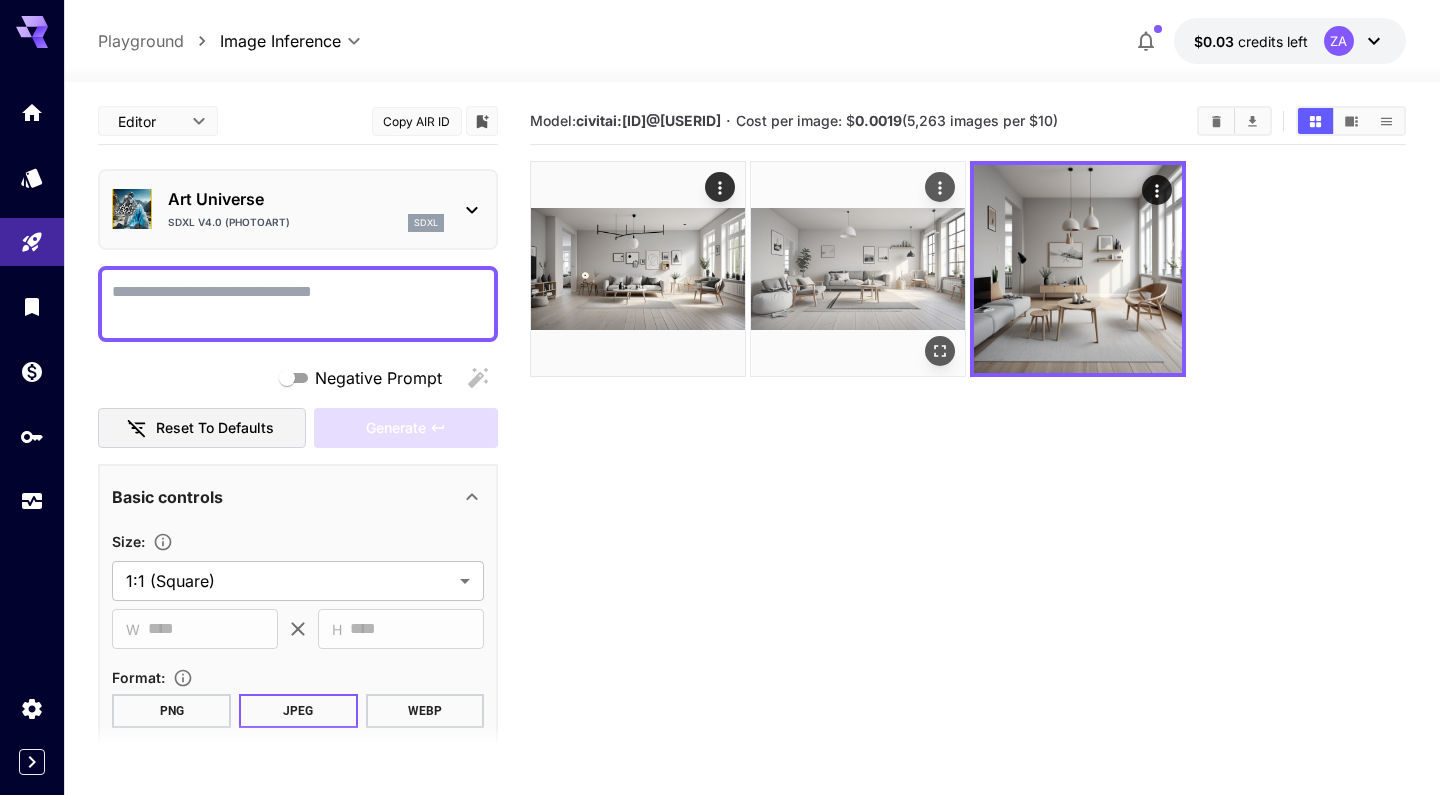 click at bounding box center [858, 269] 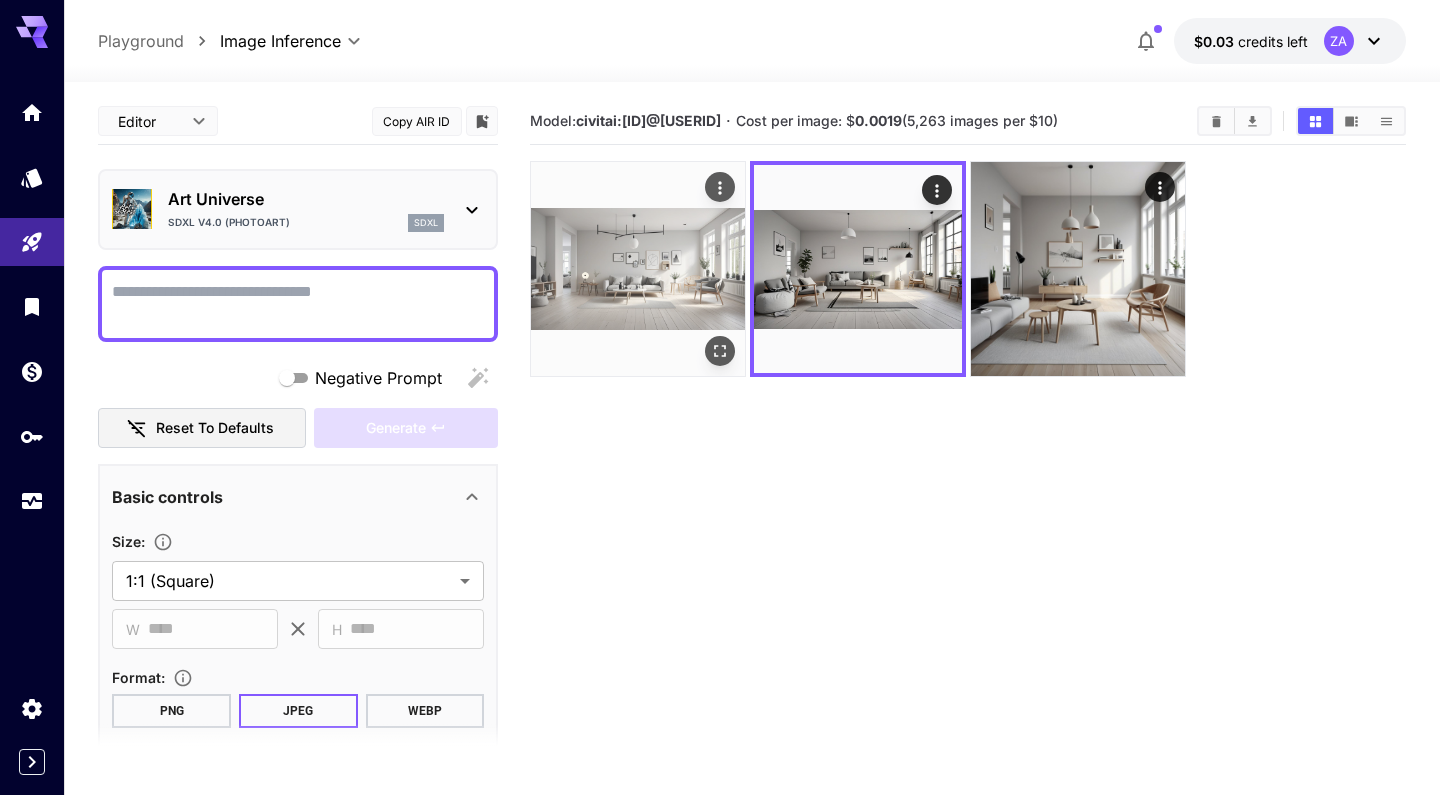 click at bounding box center (638, 269) 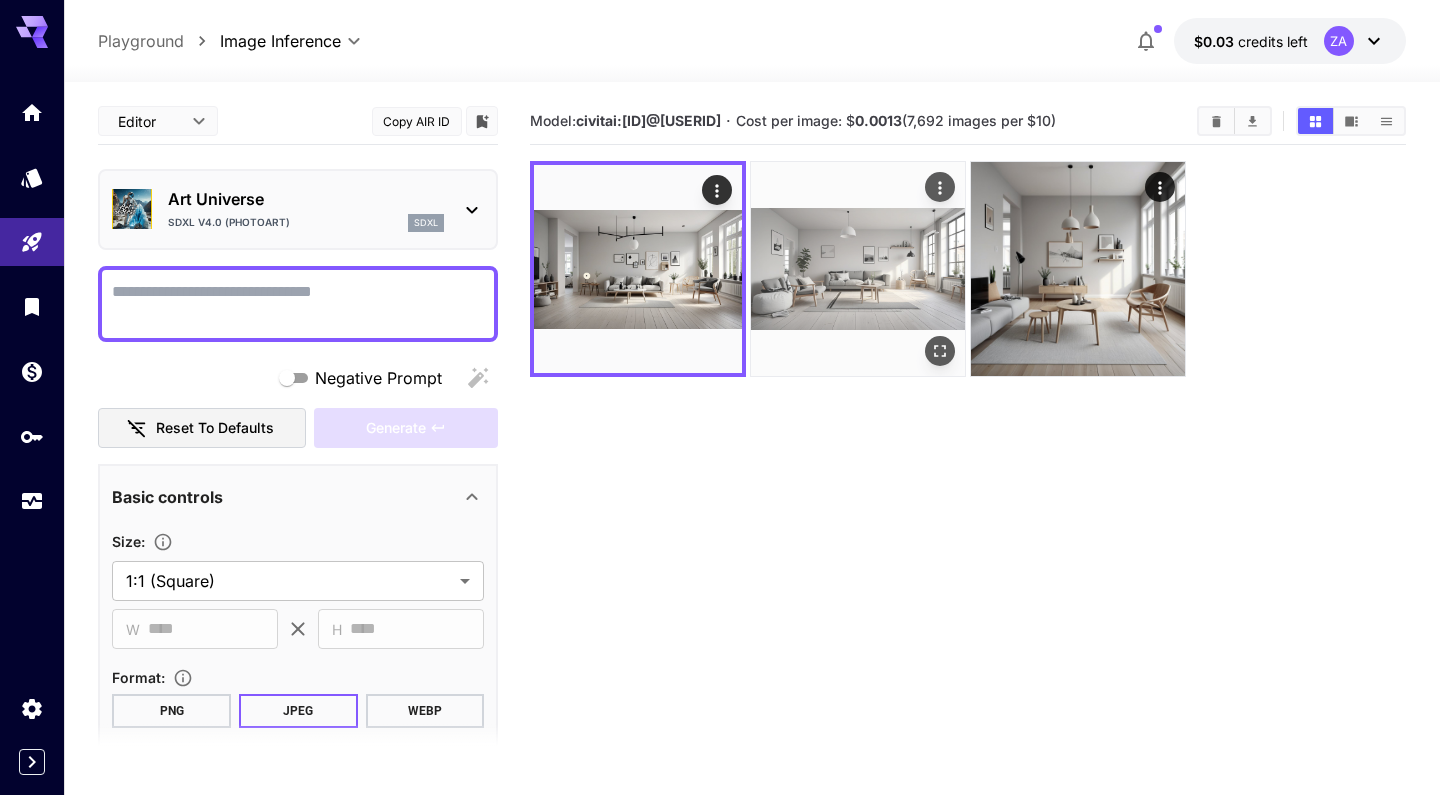 click at bounding box center (858, 269) 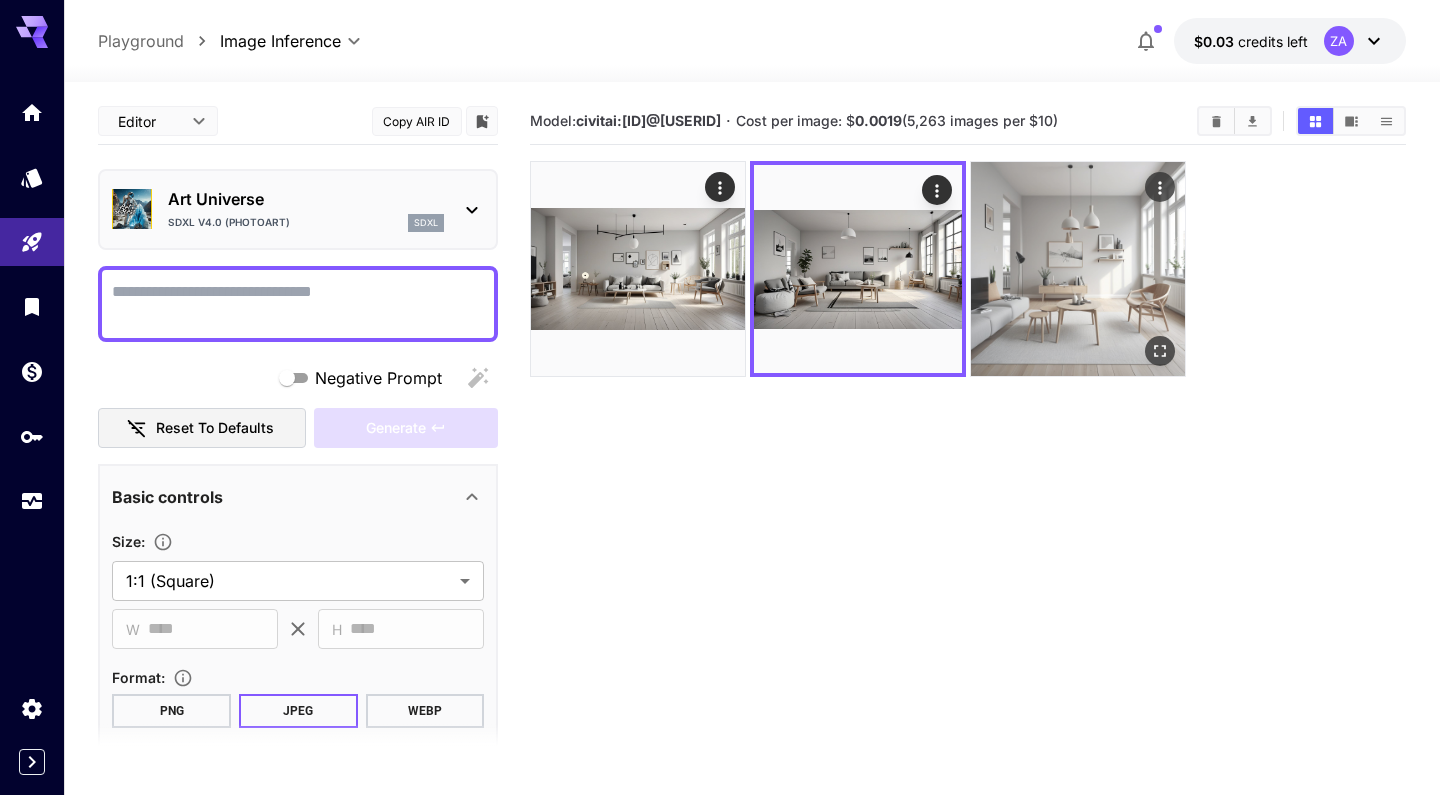 click at bounding box center [1078, 269] 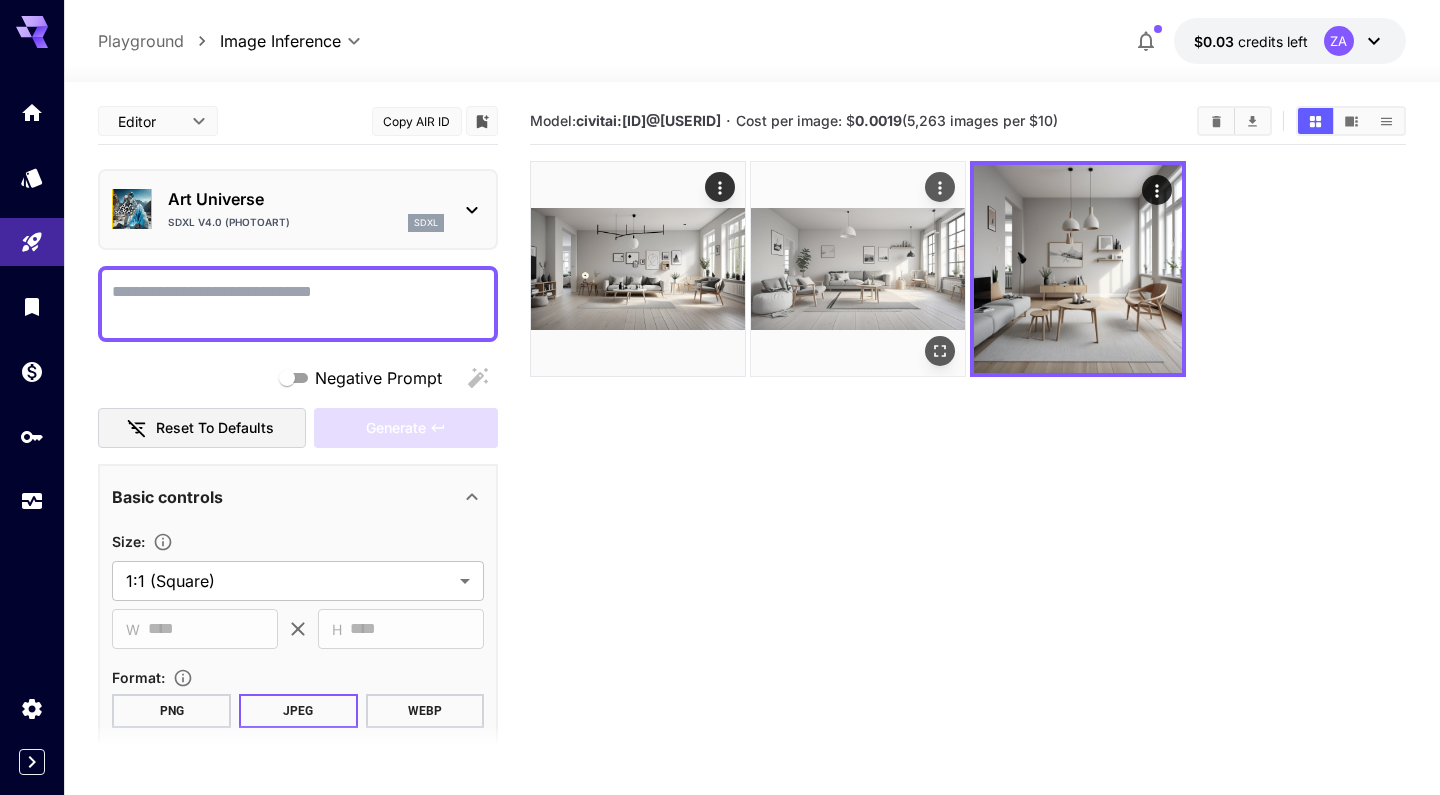 click at bounding box center [858, 269] 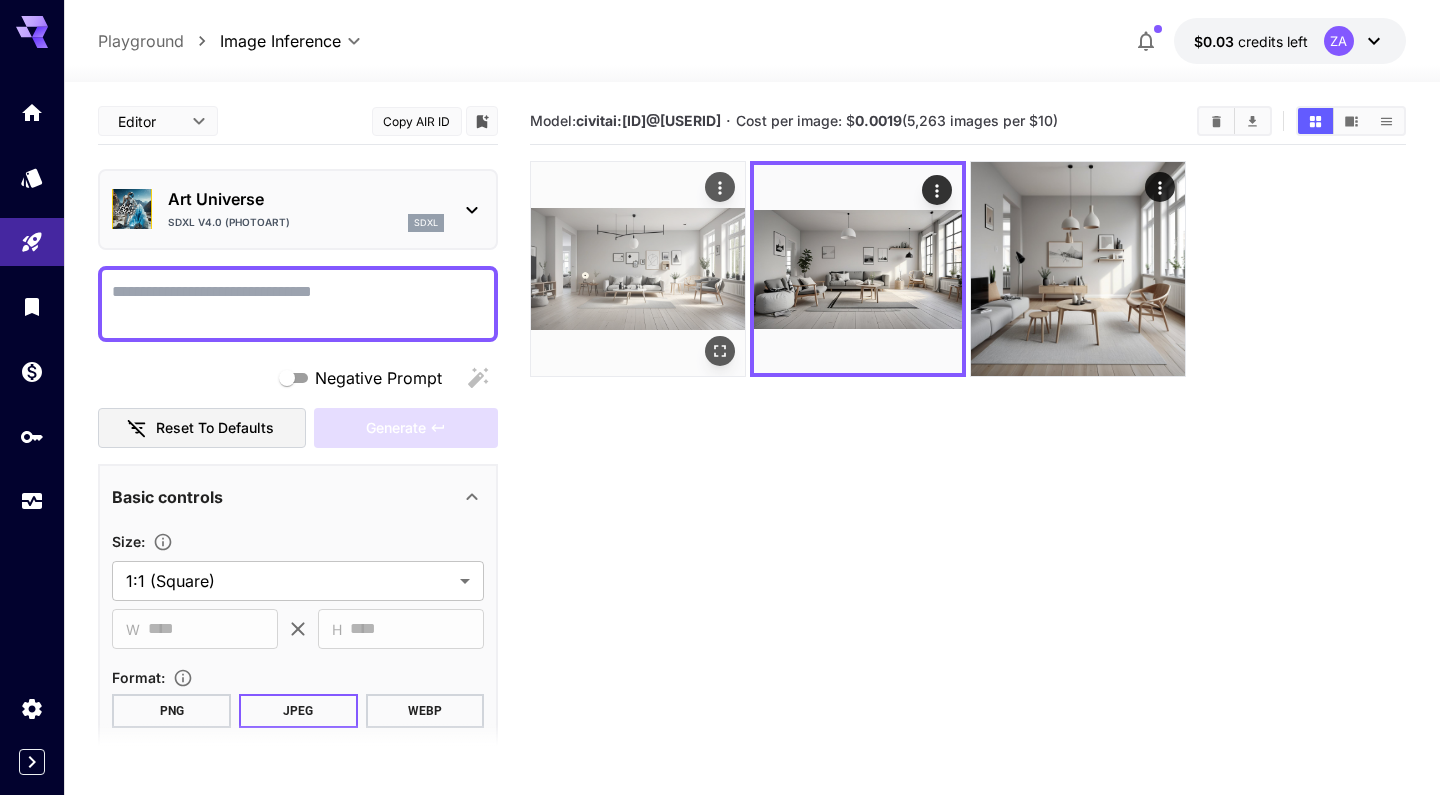click at bounding box center (638, 269) 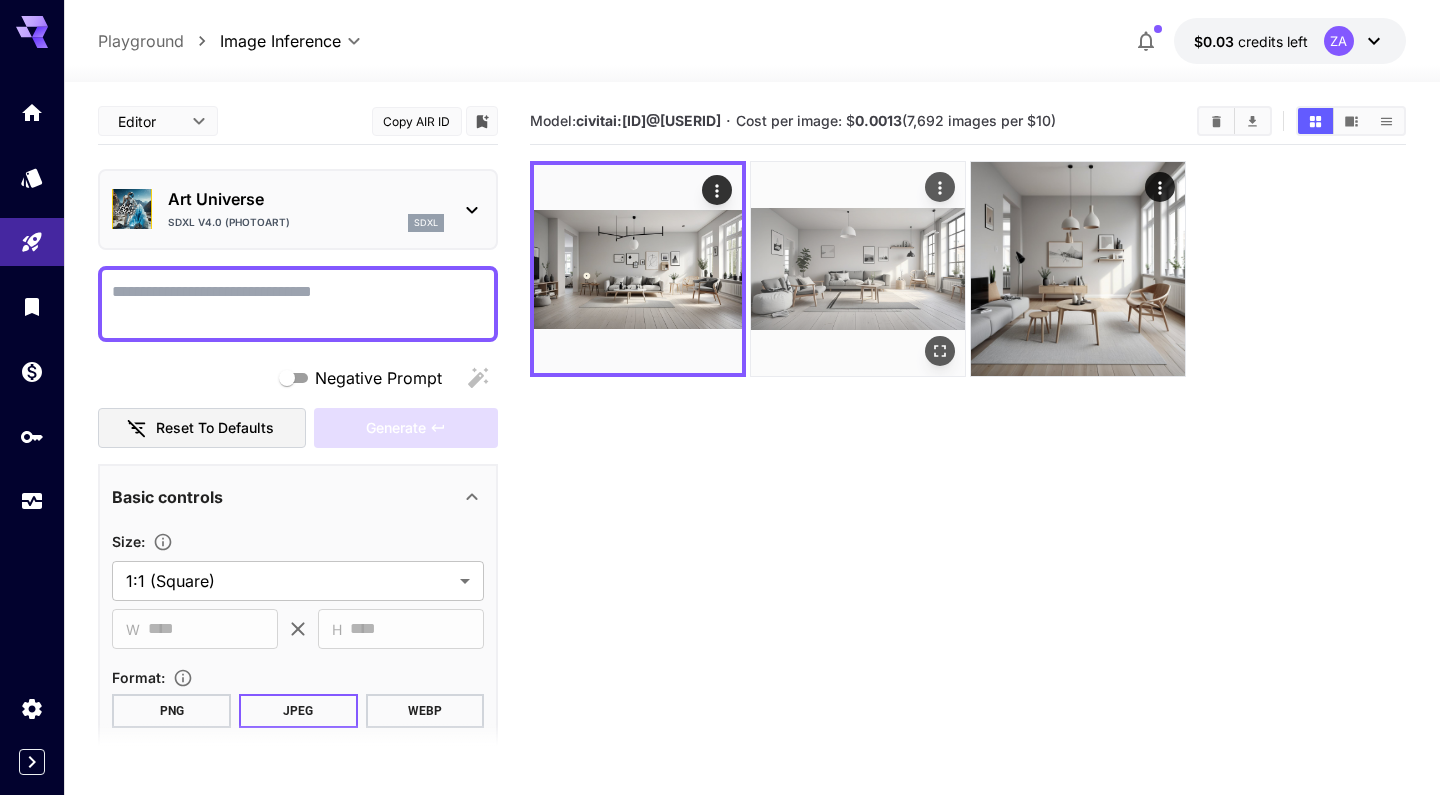 click at bounding box center (858, 269) 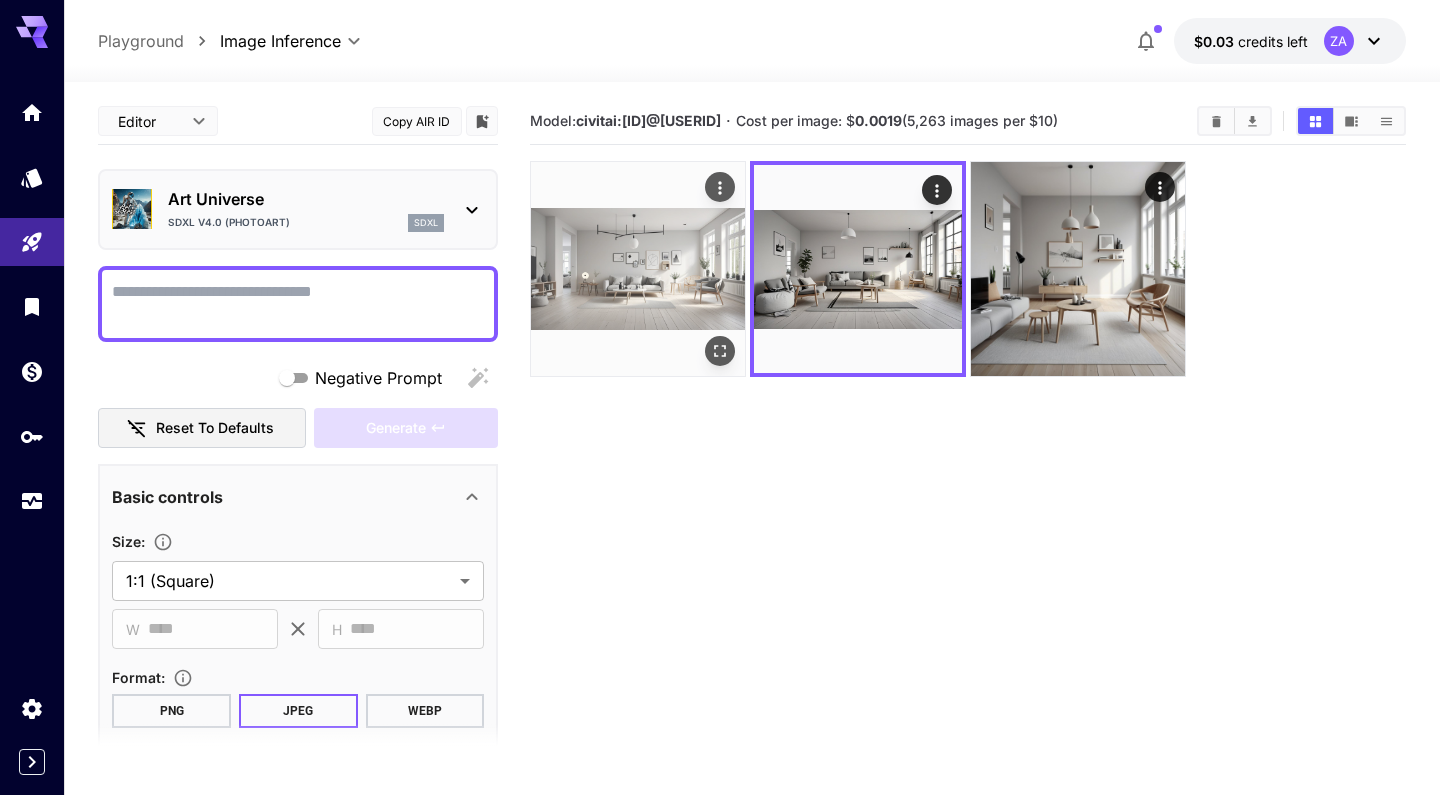 click at bounding box center [638, 269] 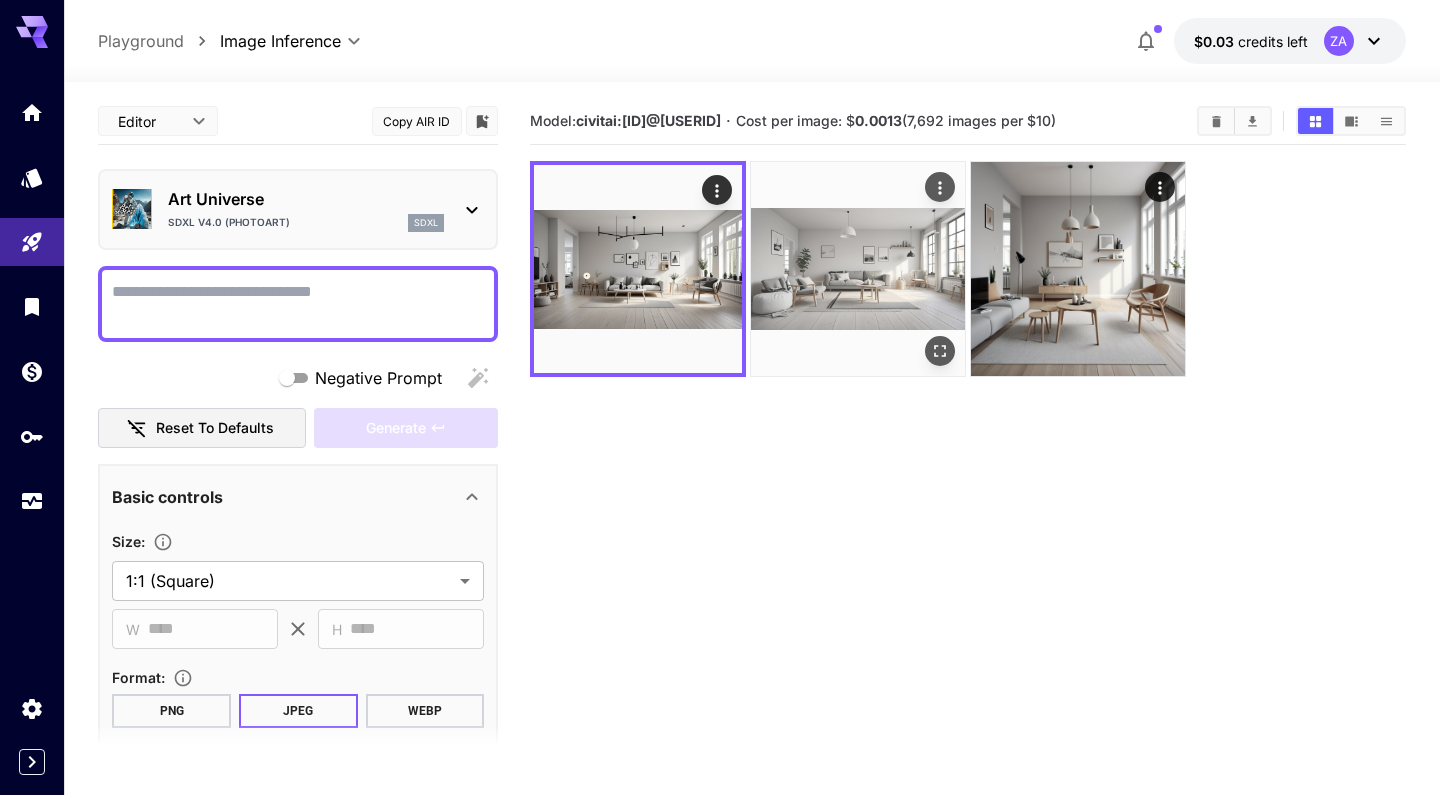 click at bounding box center [858, 269] 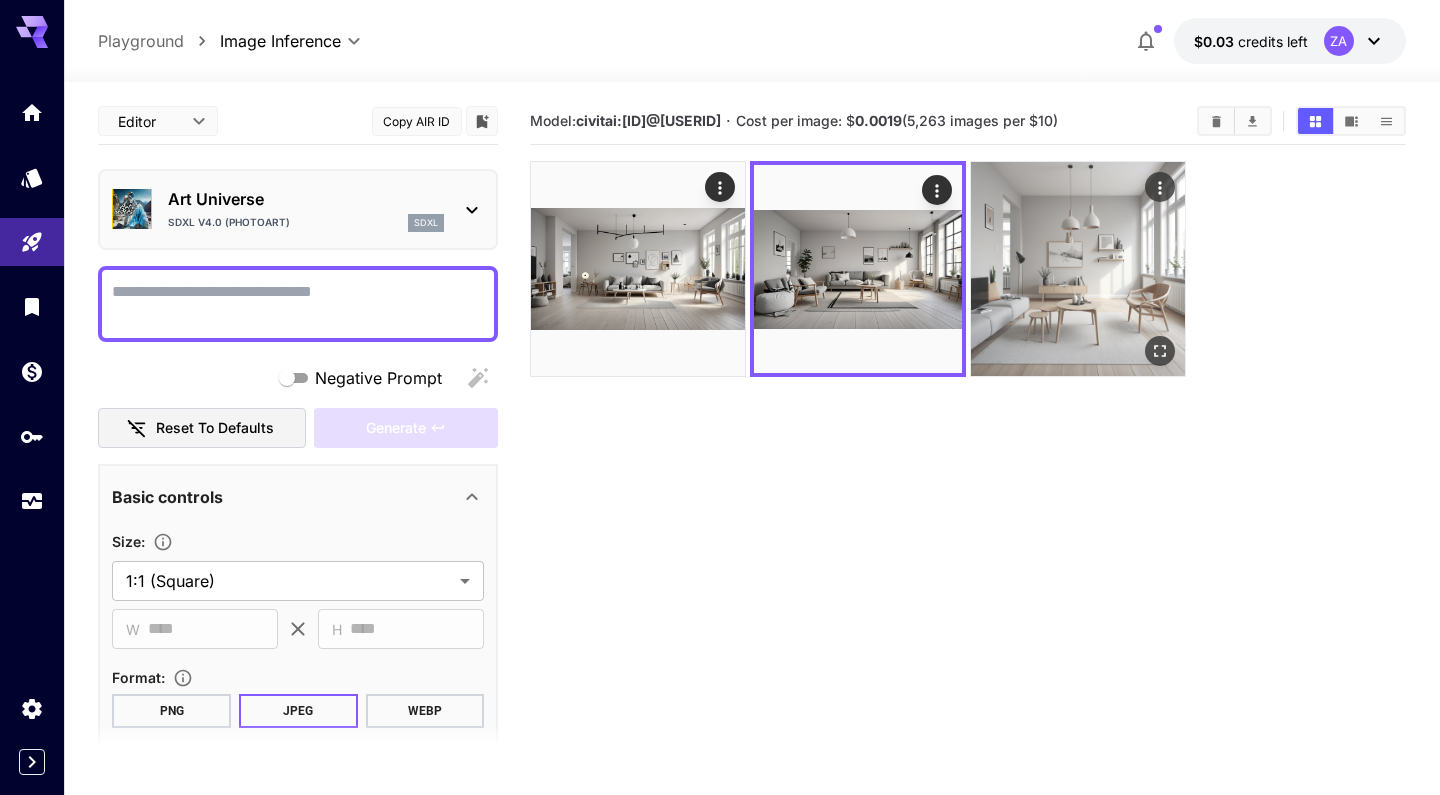 click at bounding box center (1078, 269) 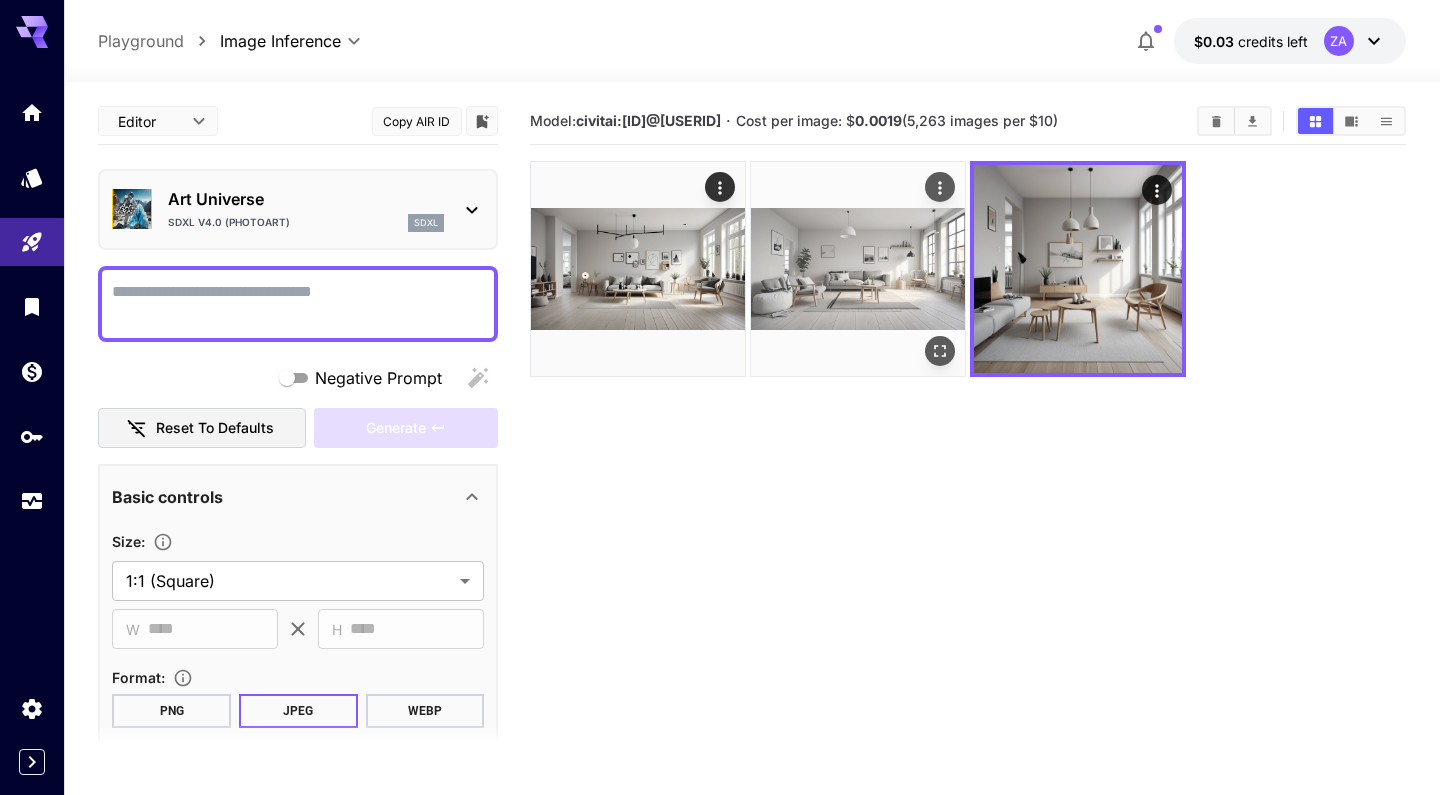 click at bounding box center (858, 269) 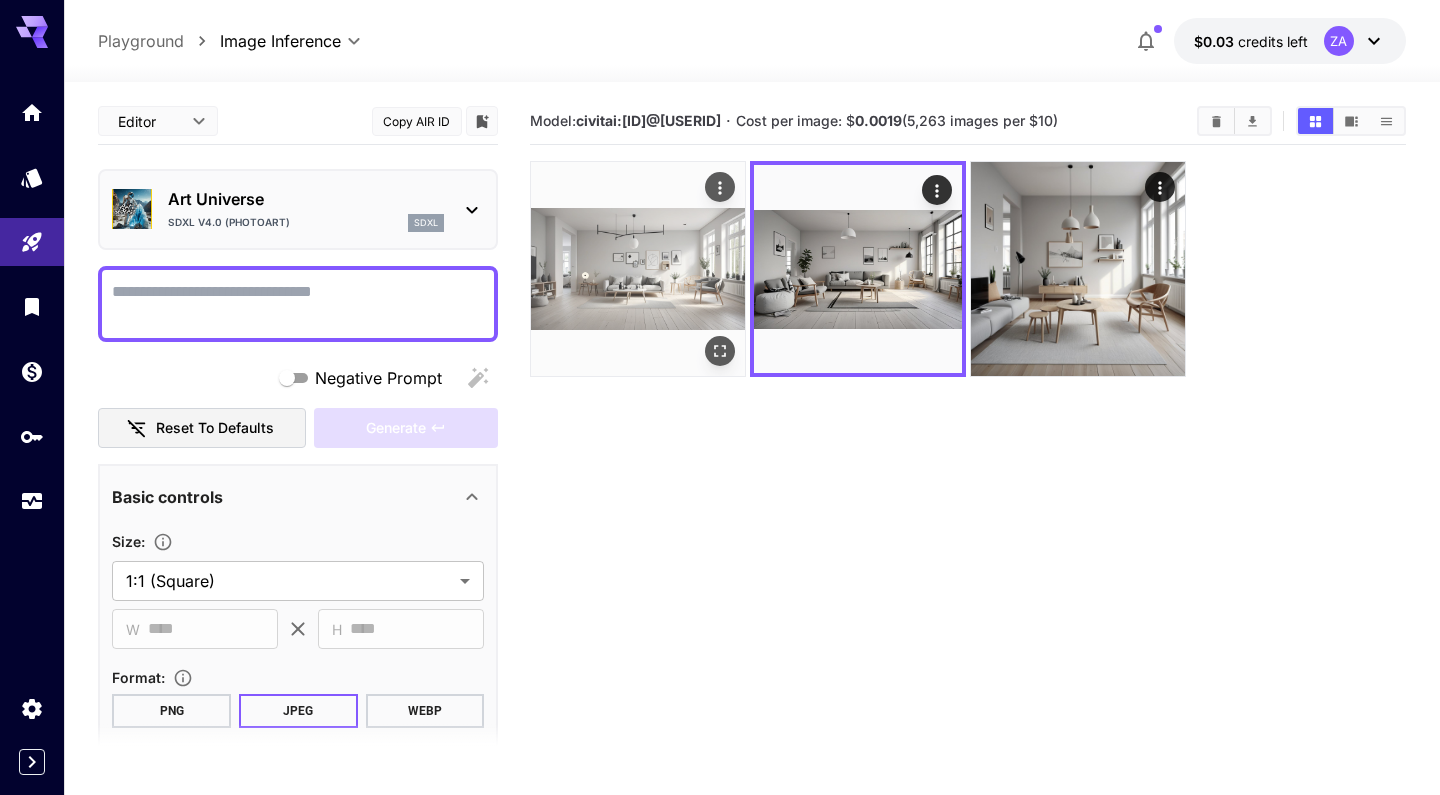 click at bounding box center [638, 269] 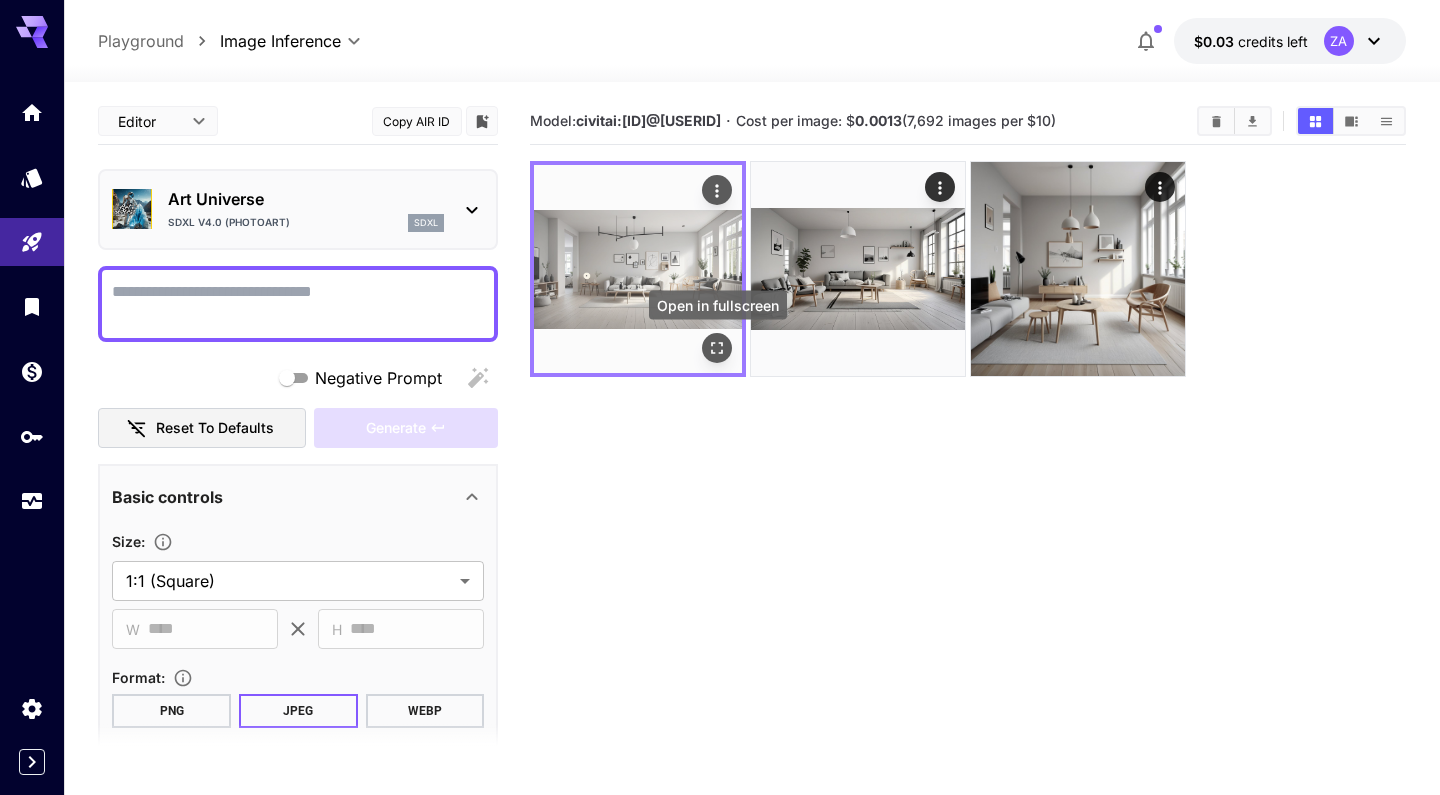 click 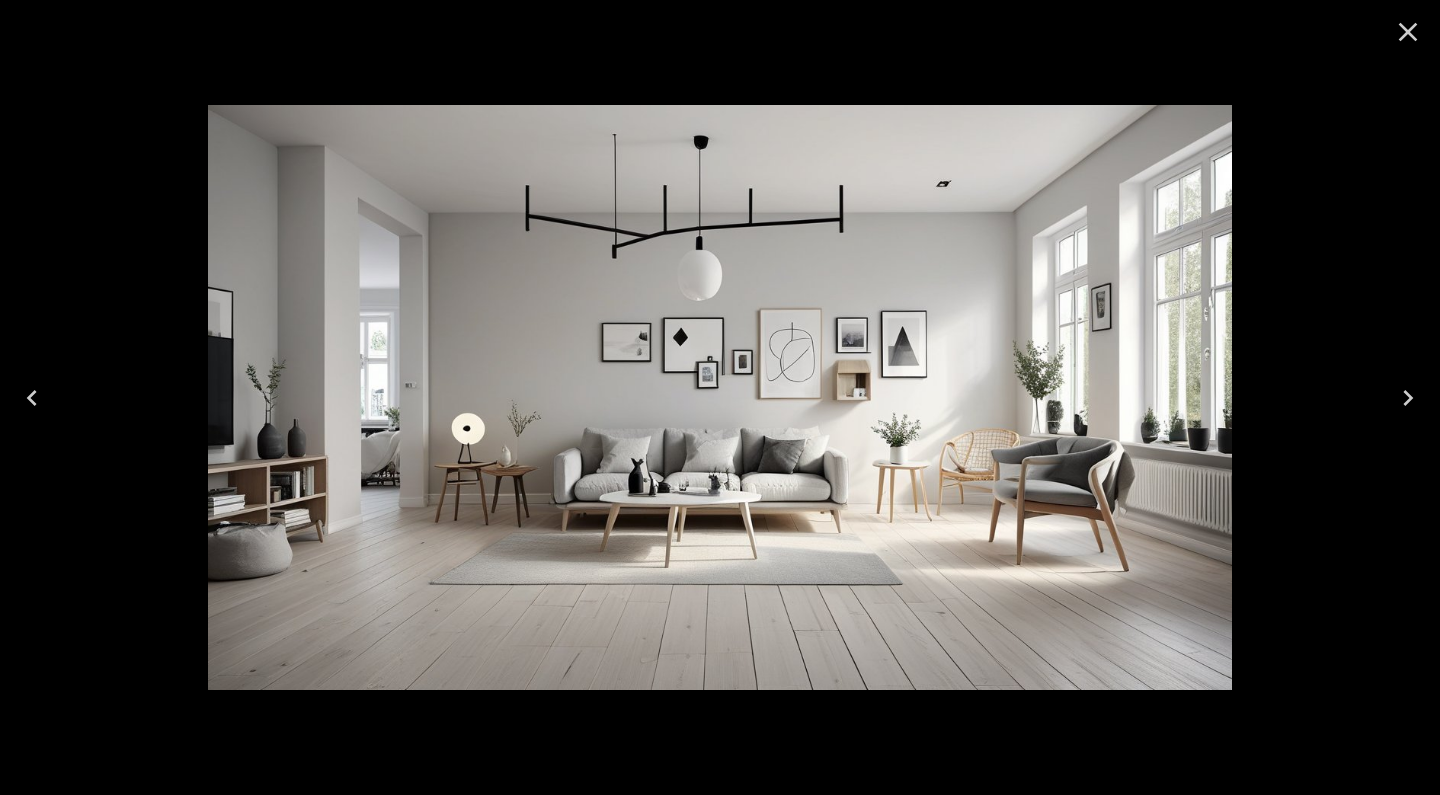 click 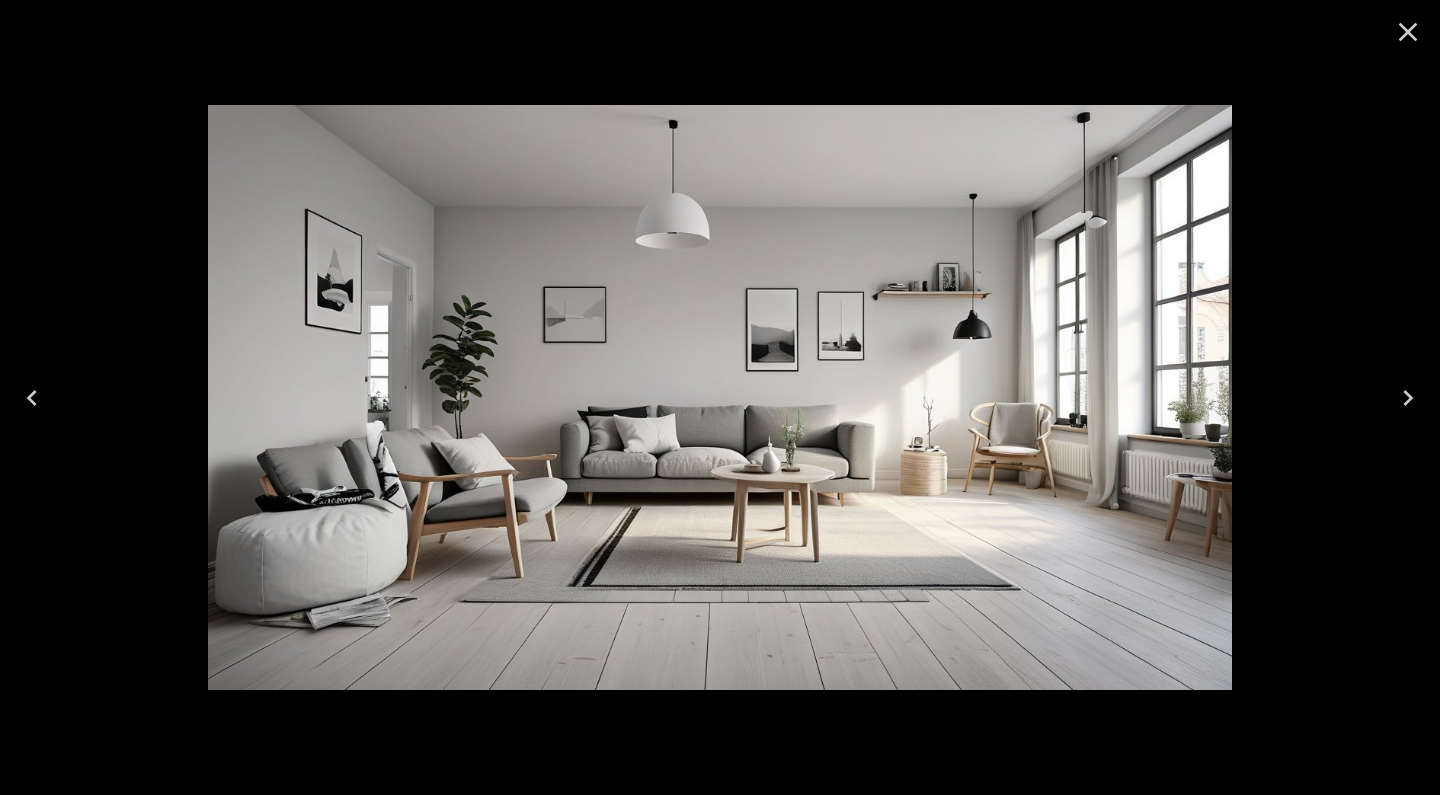 click 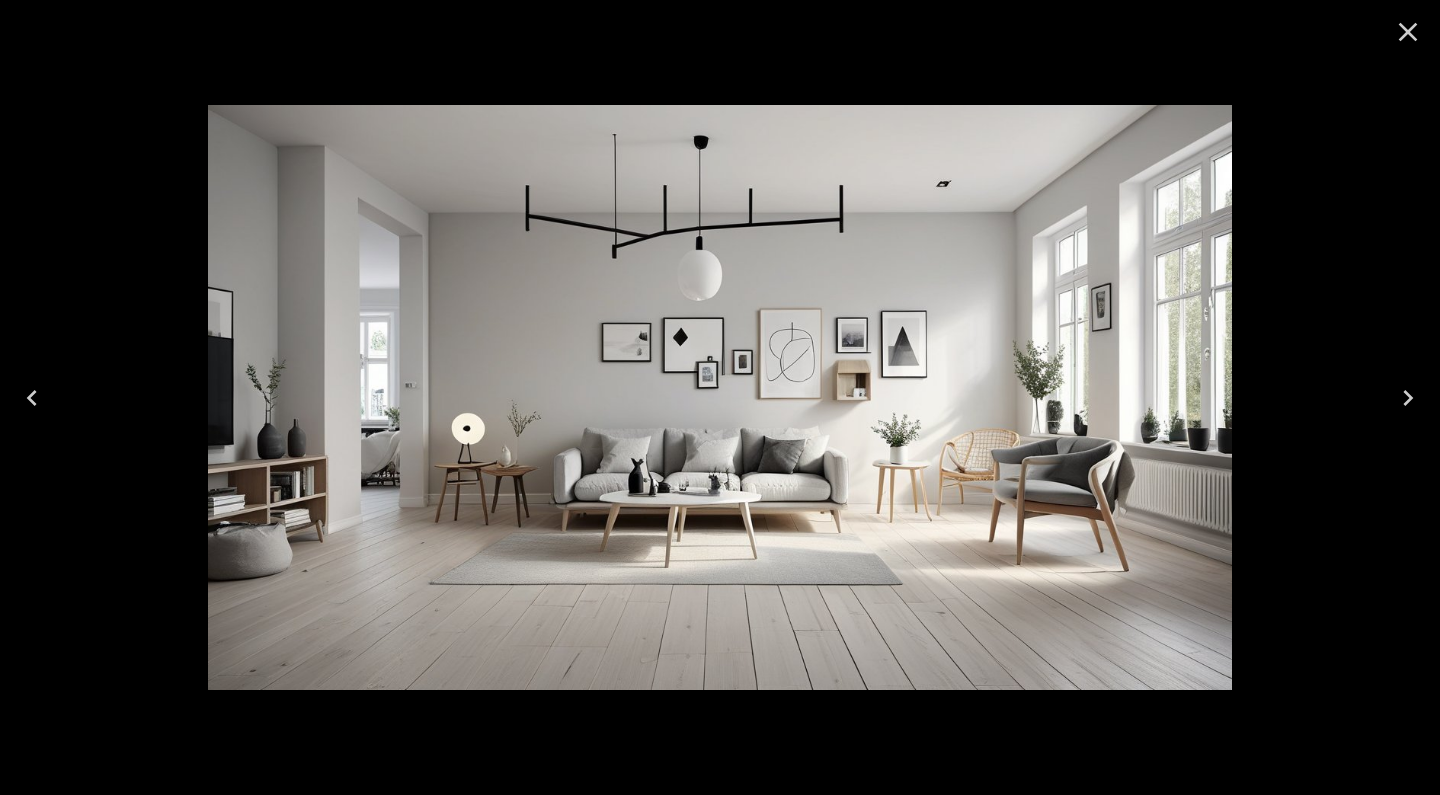 click 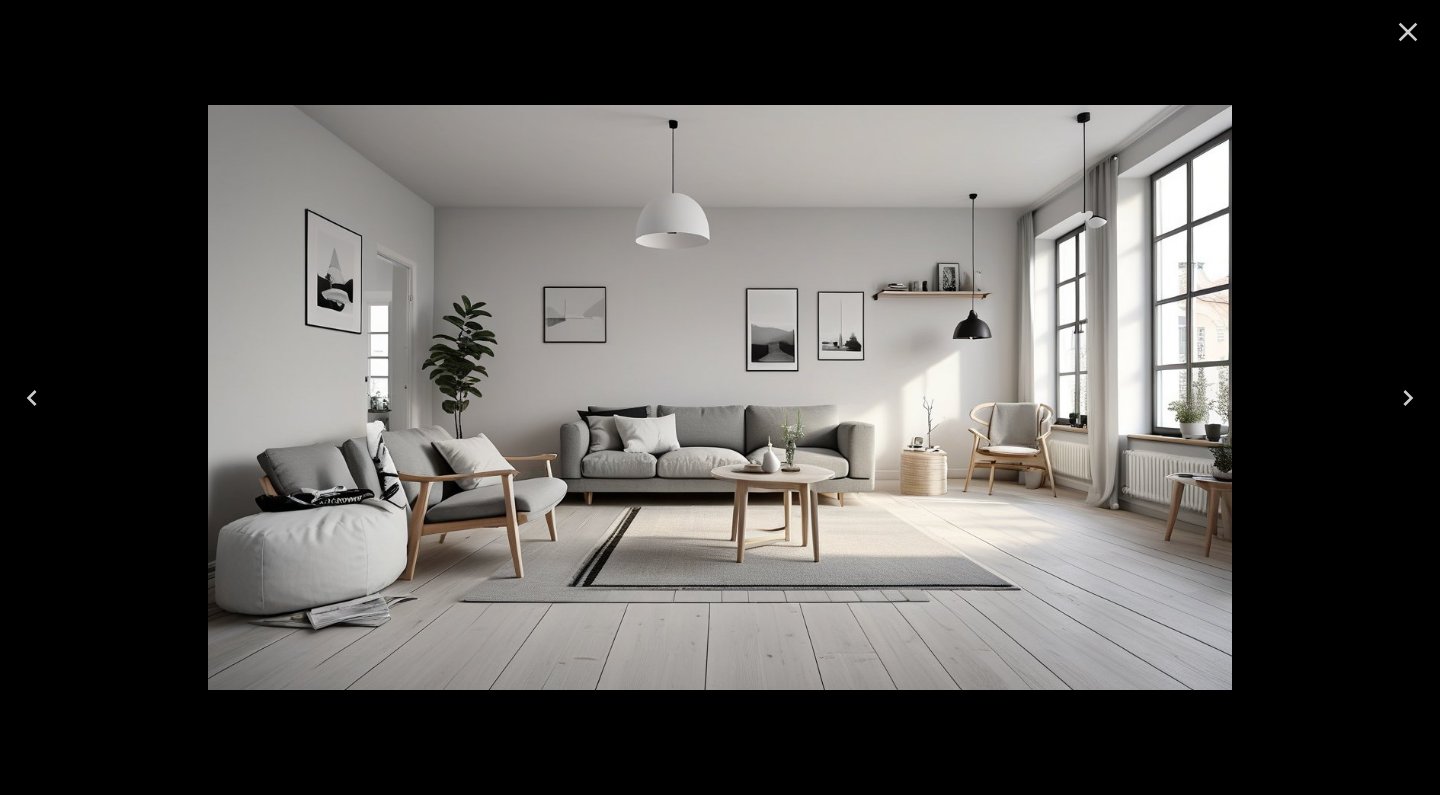 click 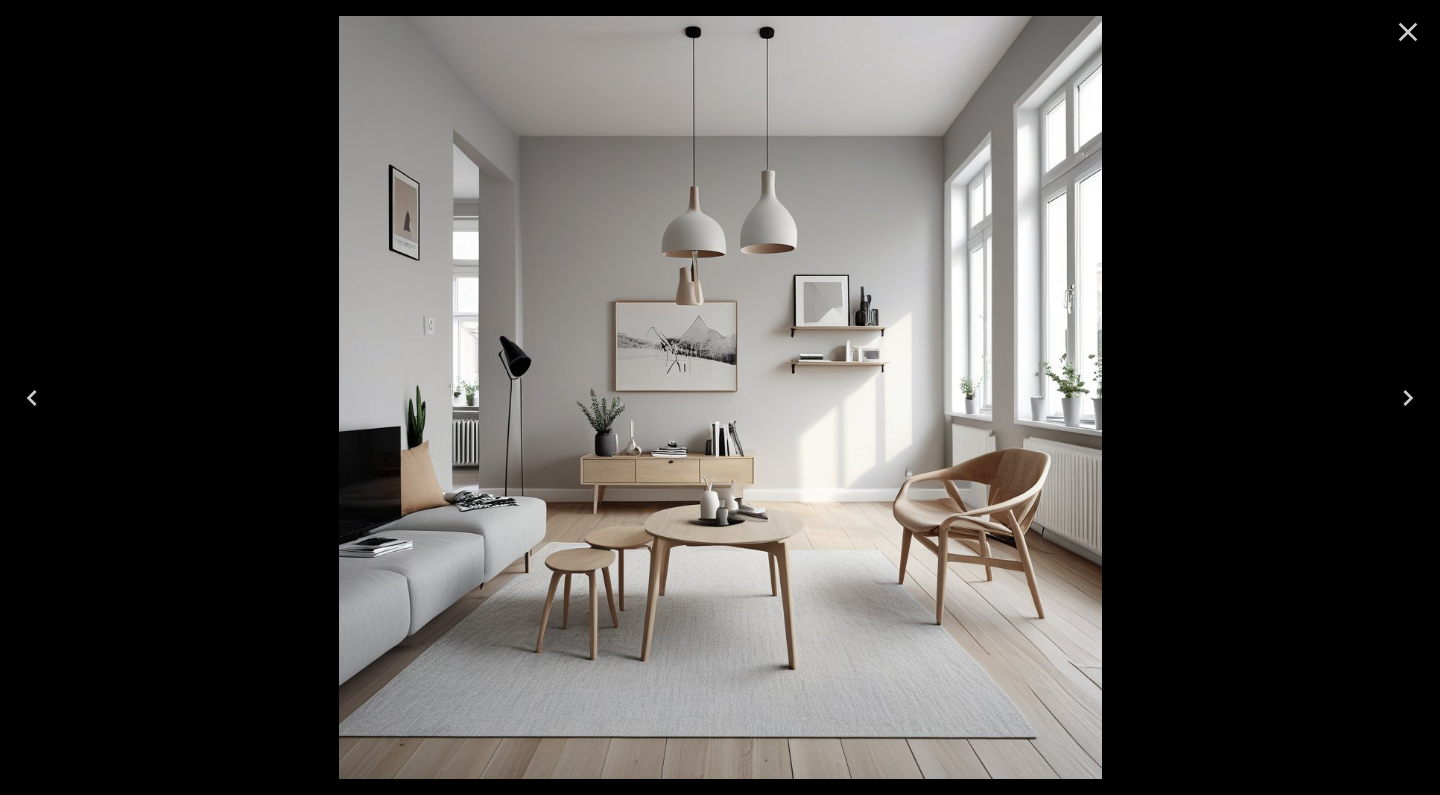 click 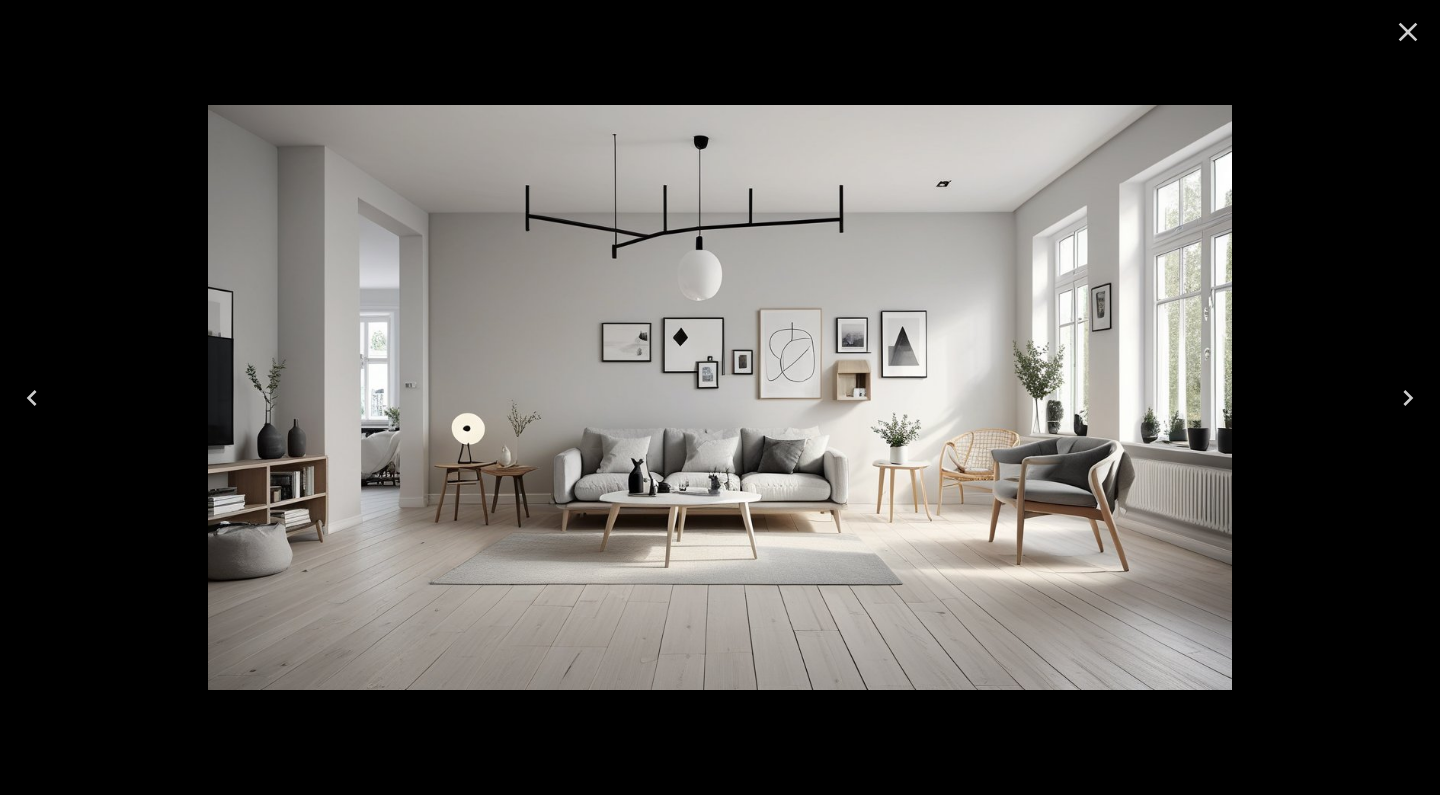 click 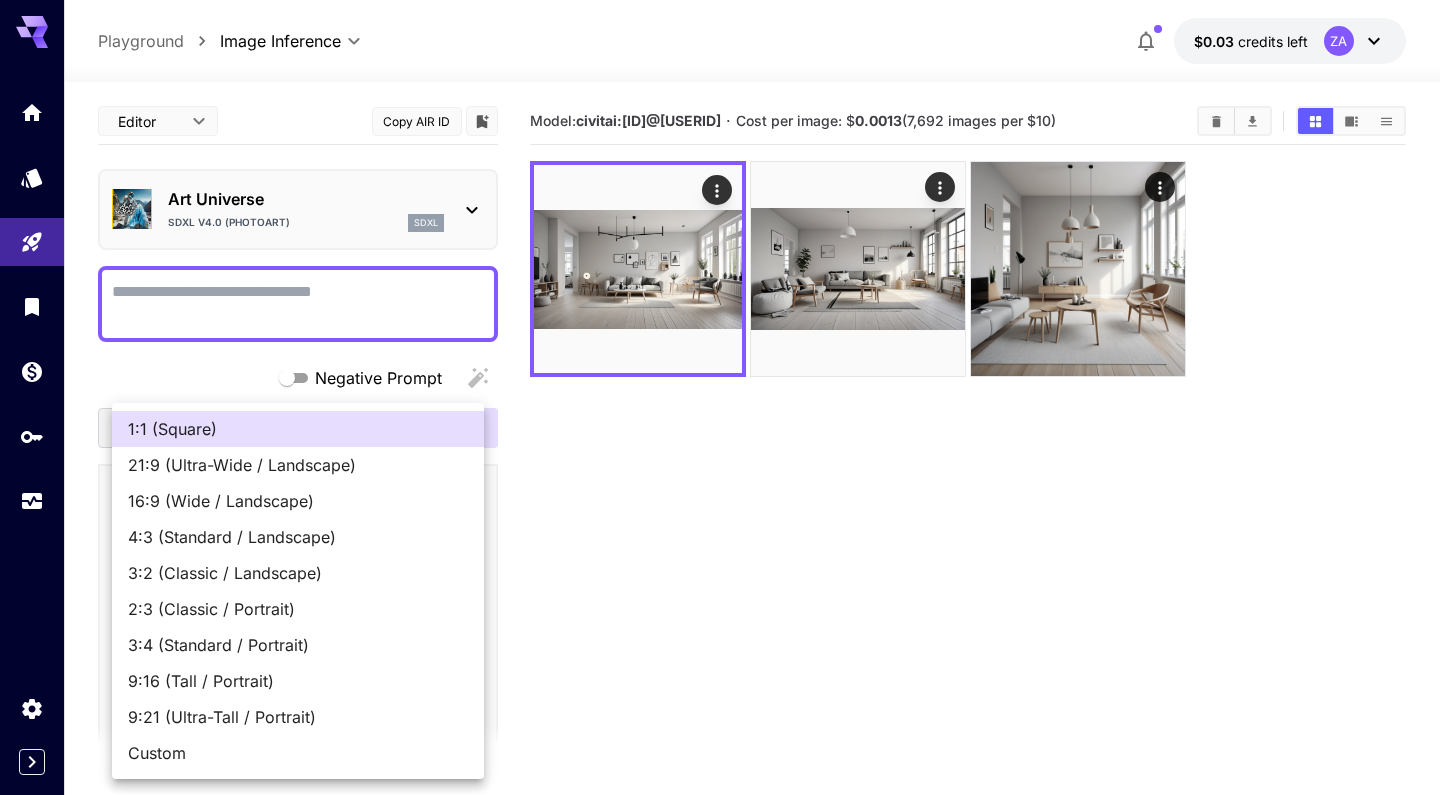 click on "**********" at bounding box center (720, 476) 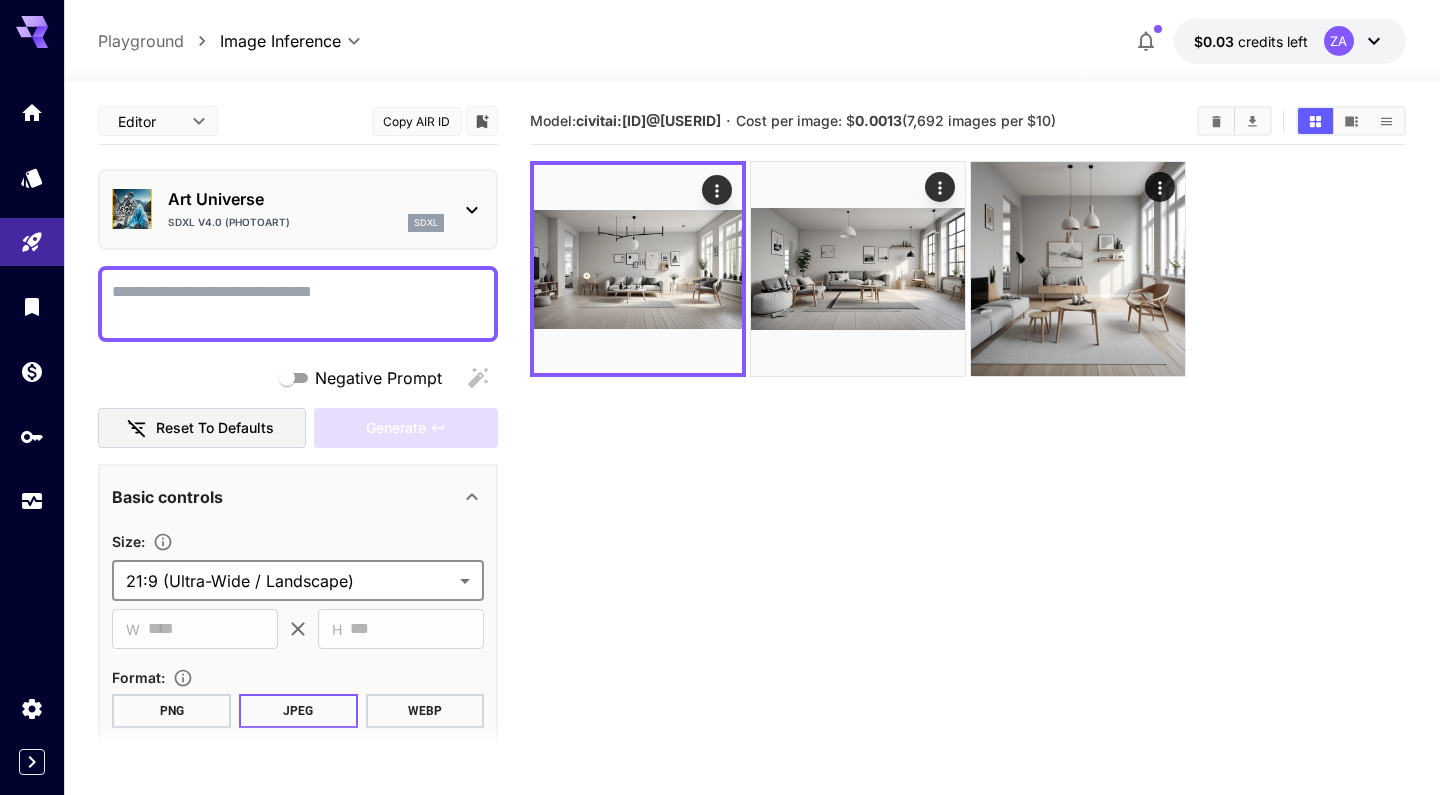 type on "**********" 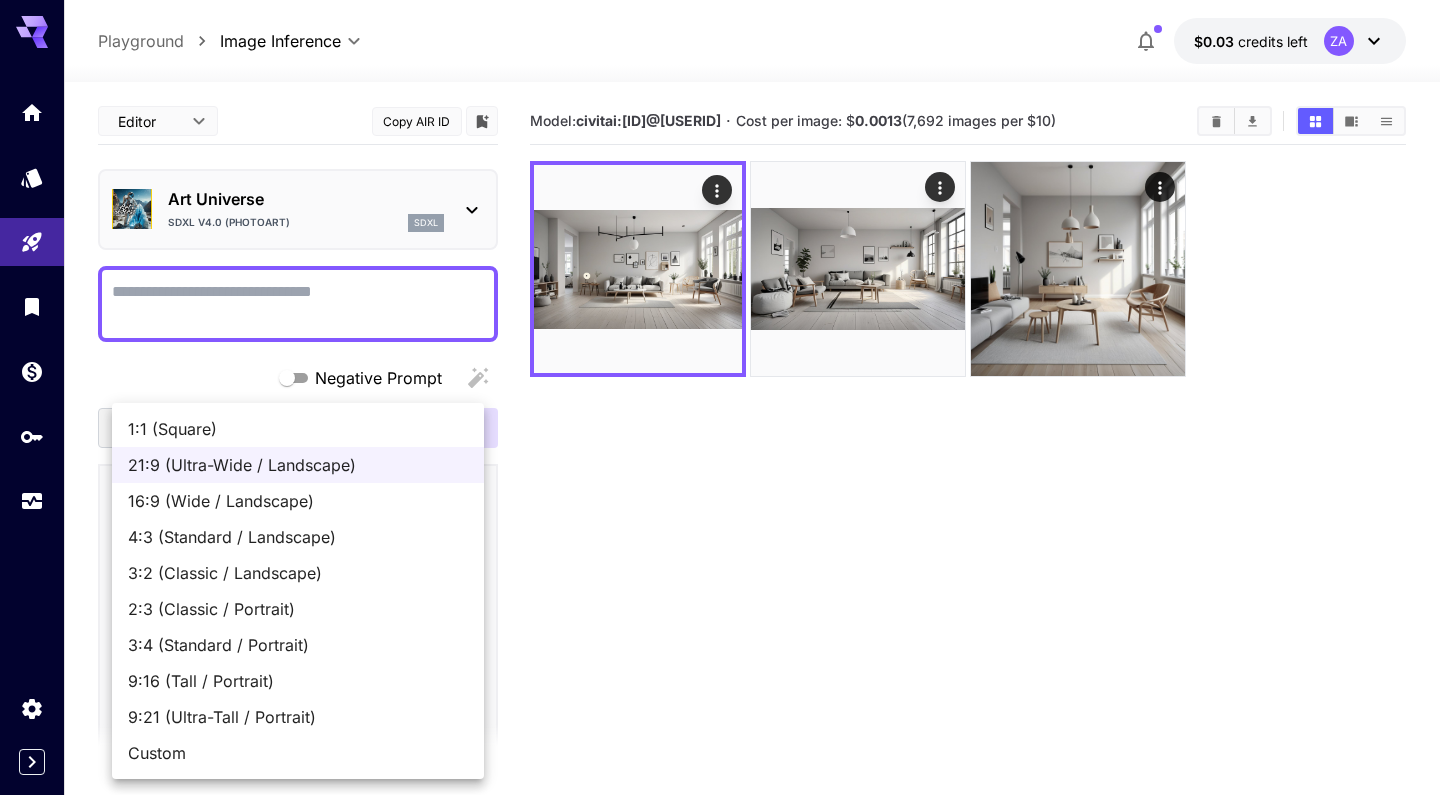 click on "**********" at bounding box center [720, 476] 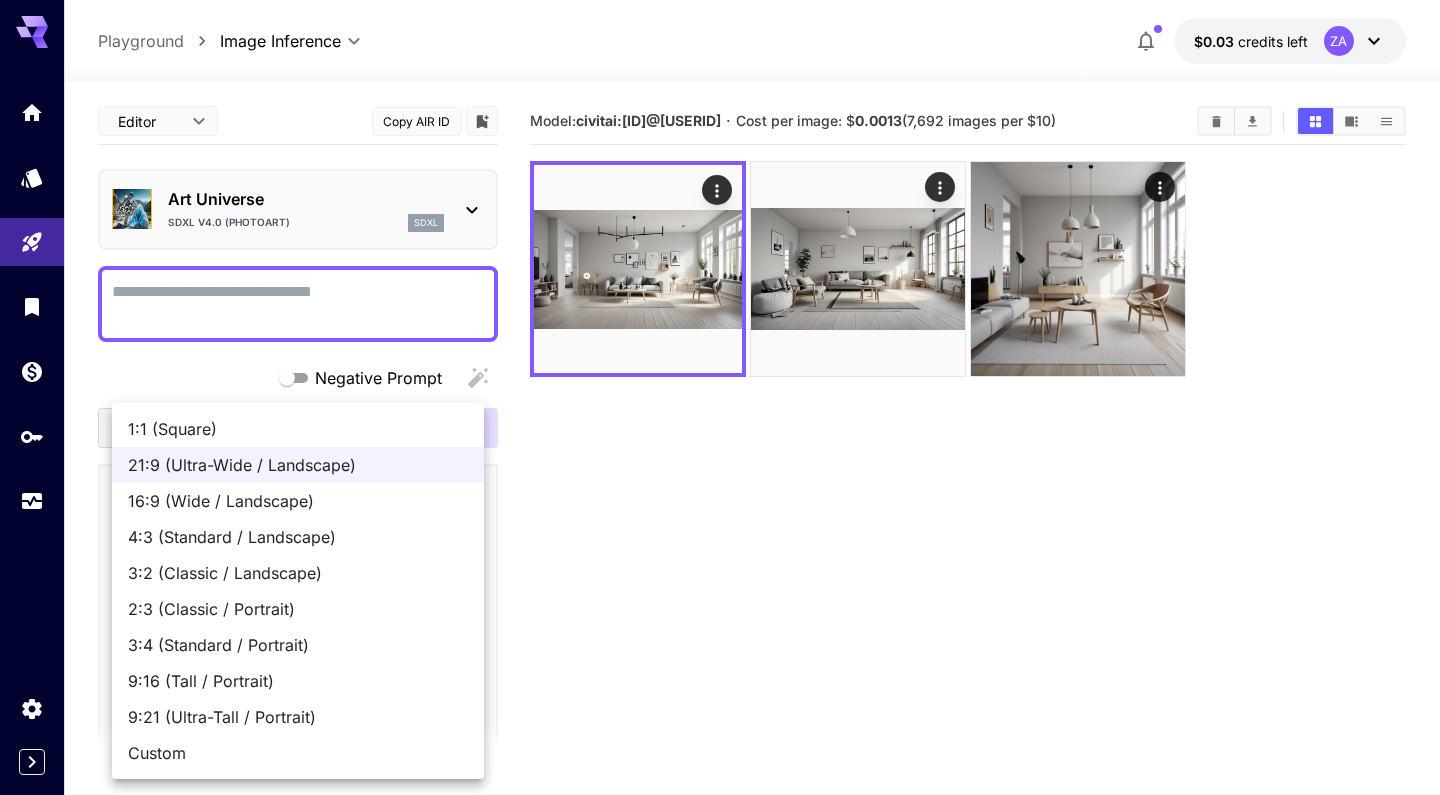 click on "16:9 (Wide / Landscape)" at bounding box center (298, 501) 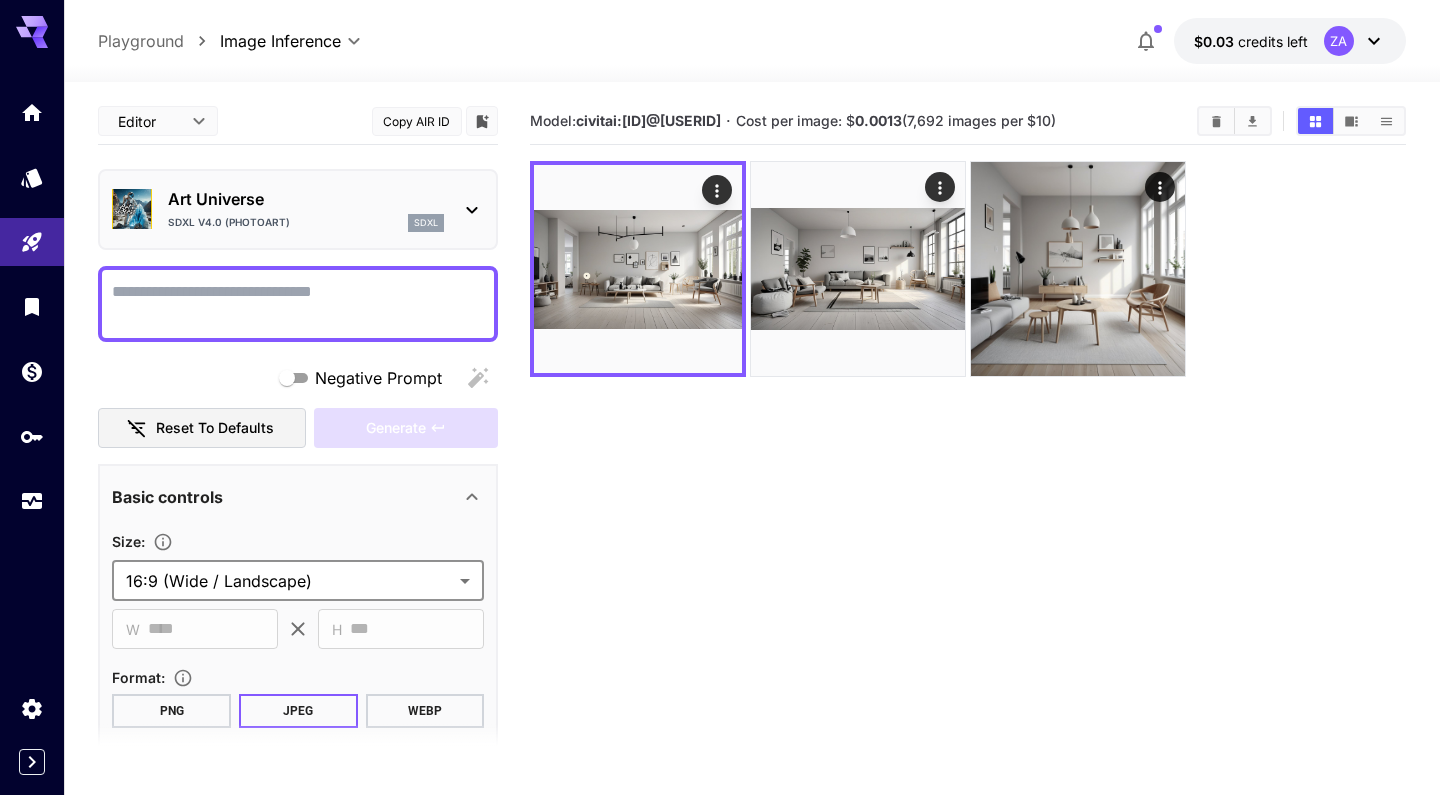 click on "**********" at bounding box center [720, 476] 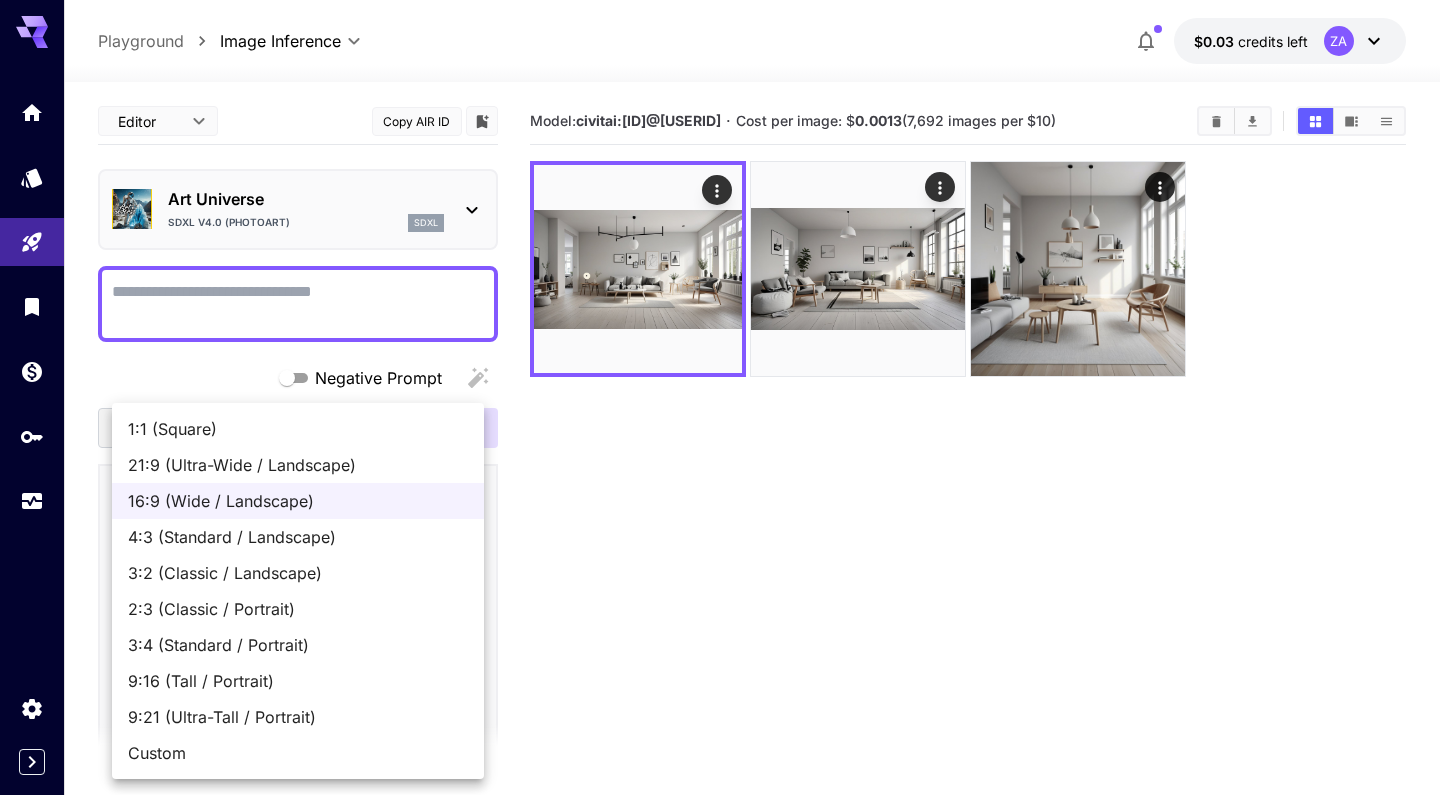 click on "4:3 (Standard / Landscape)" at bounding box center [298, 537] 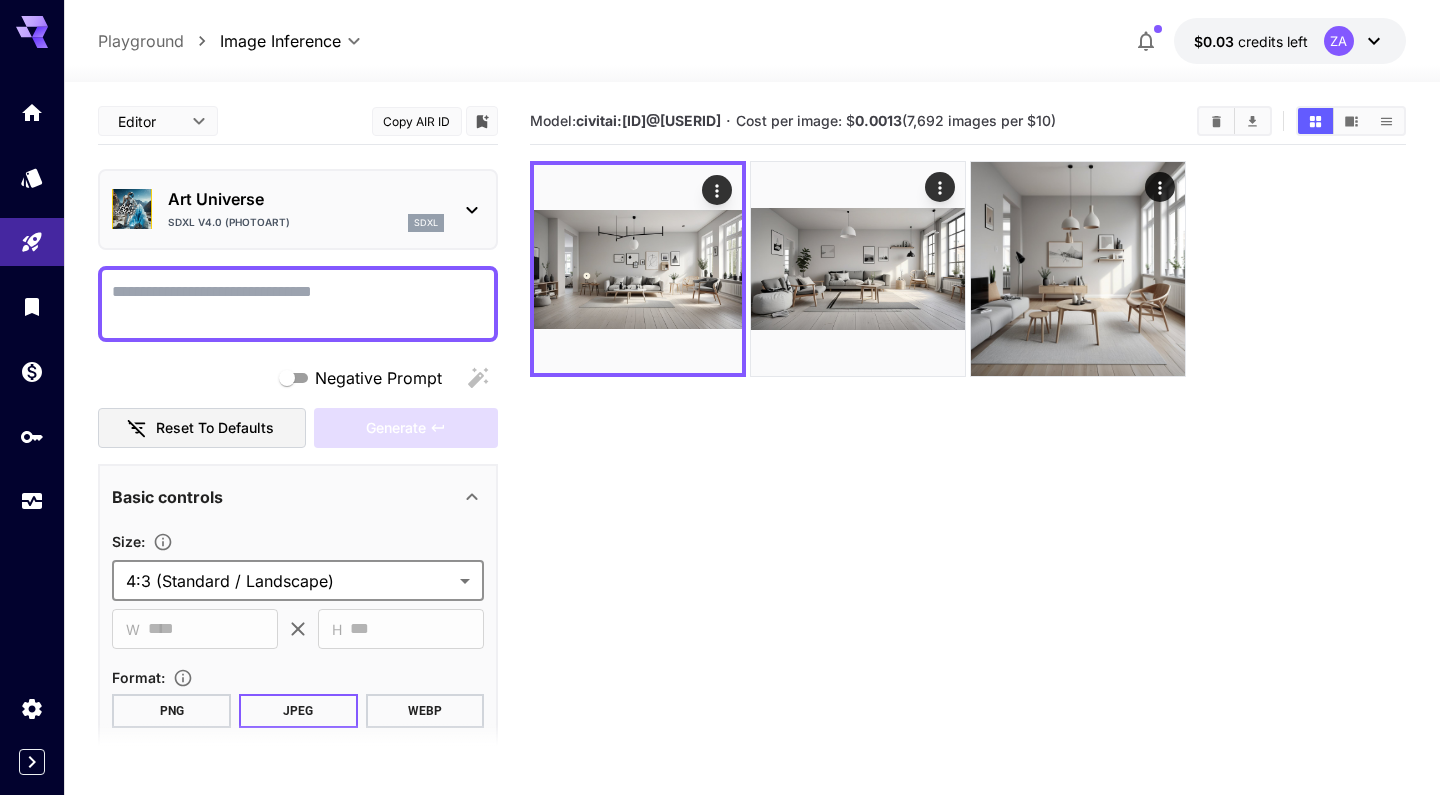 type on "**********" 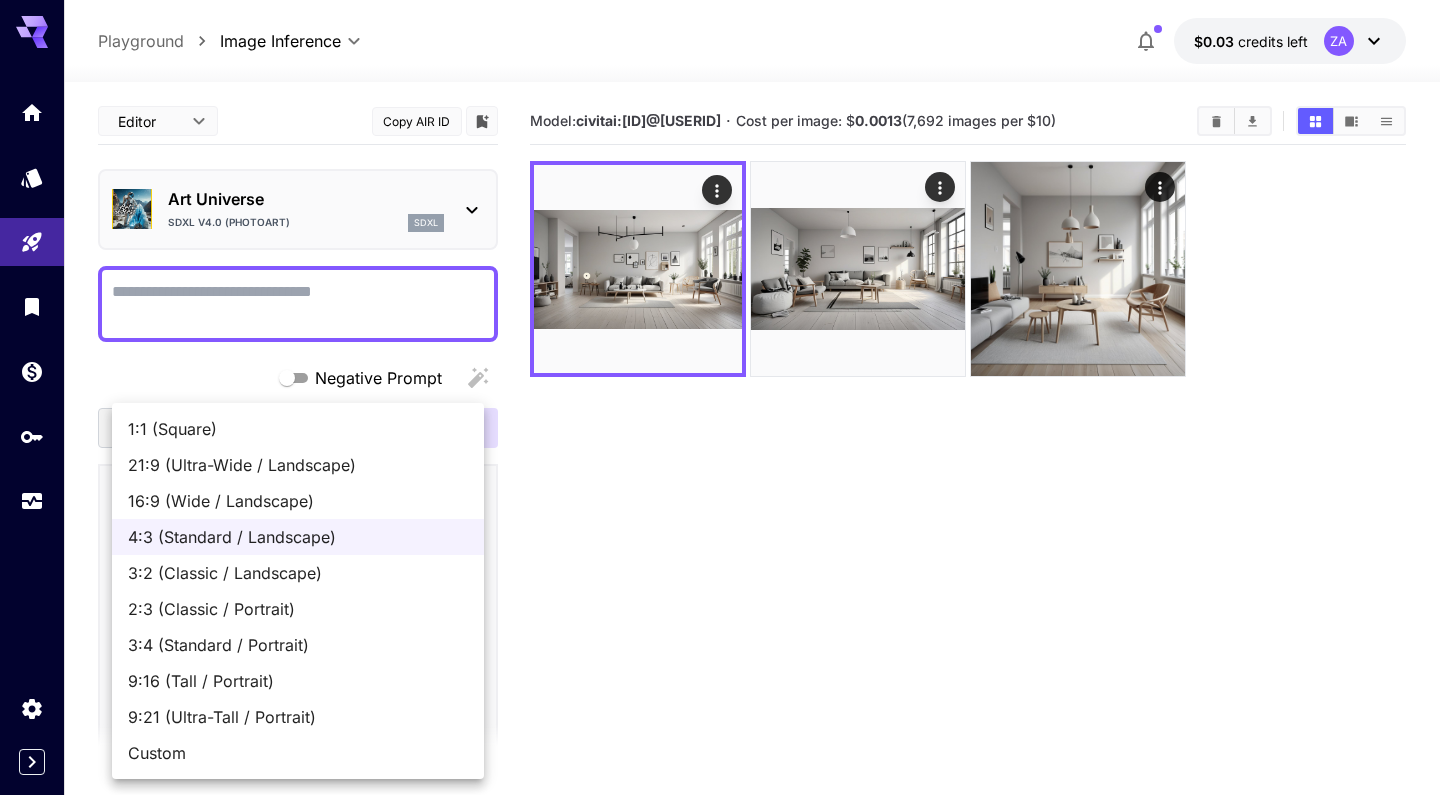 click at bounding box center [720, 397] 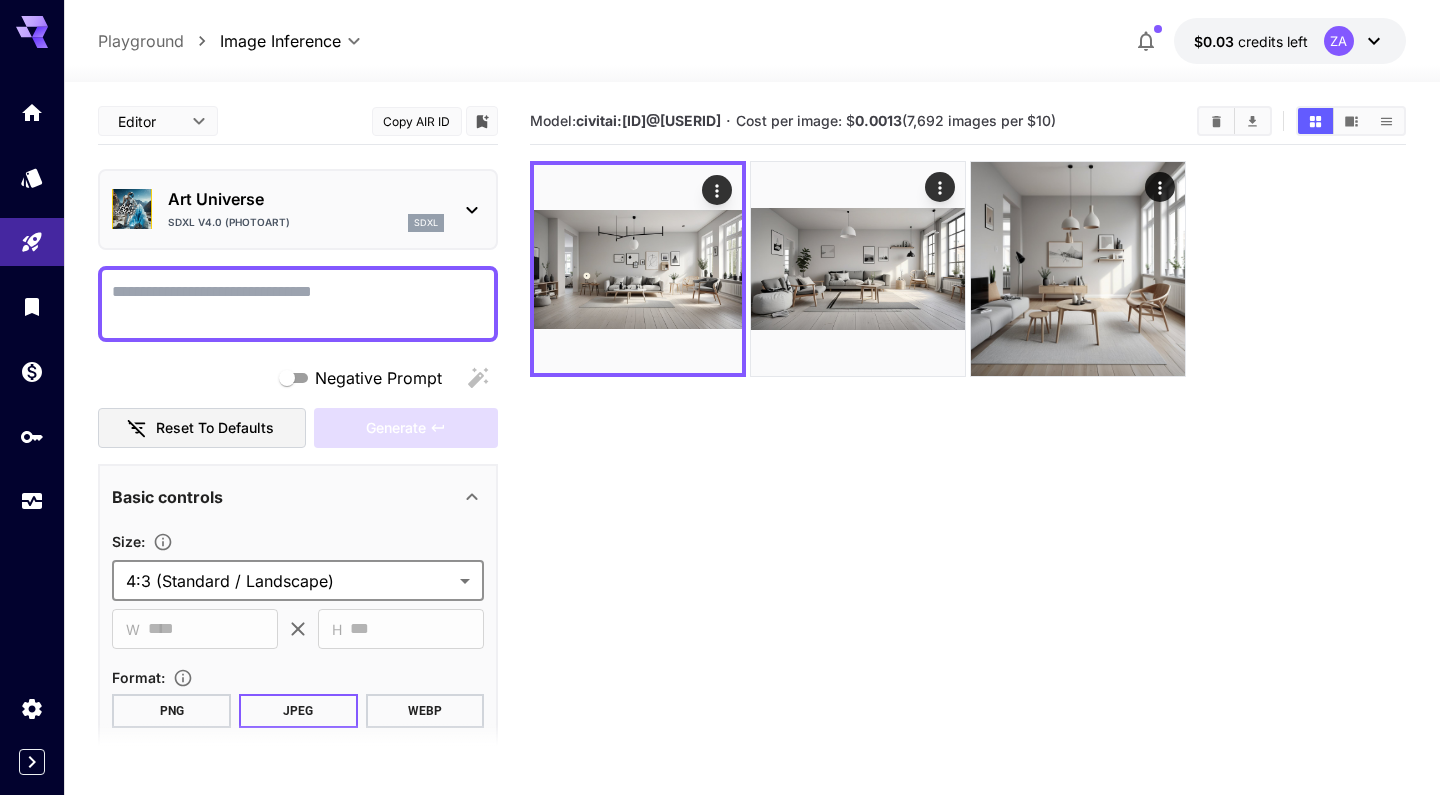 scroll, scrollTop: 0, scrollLeft: 0, axis: both 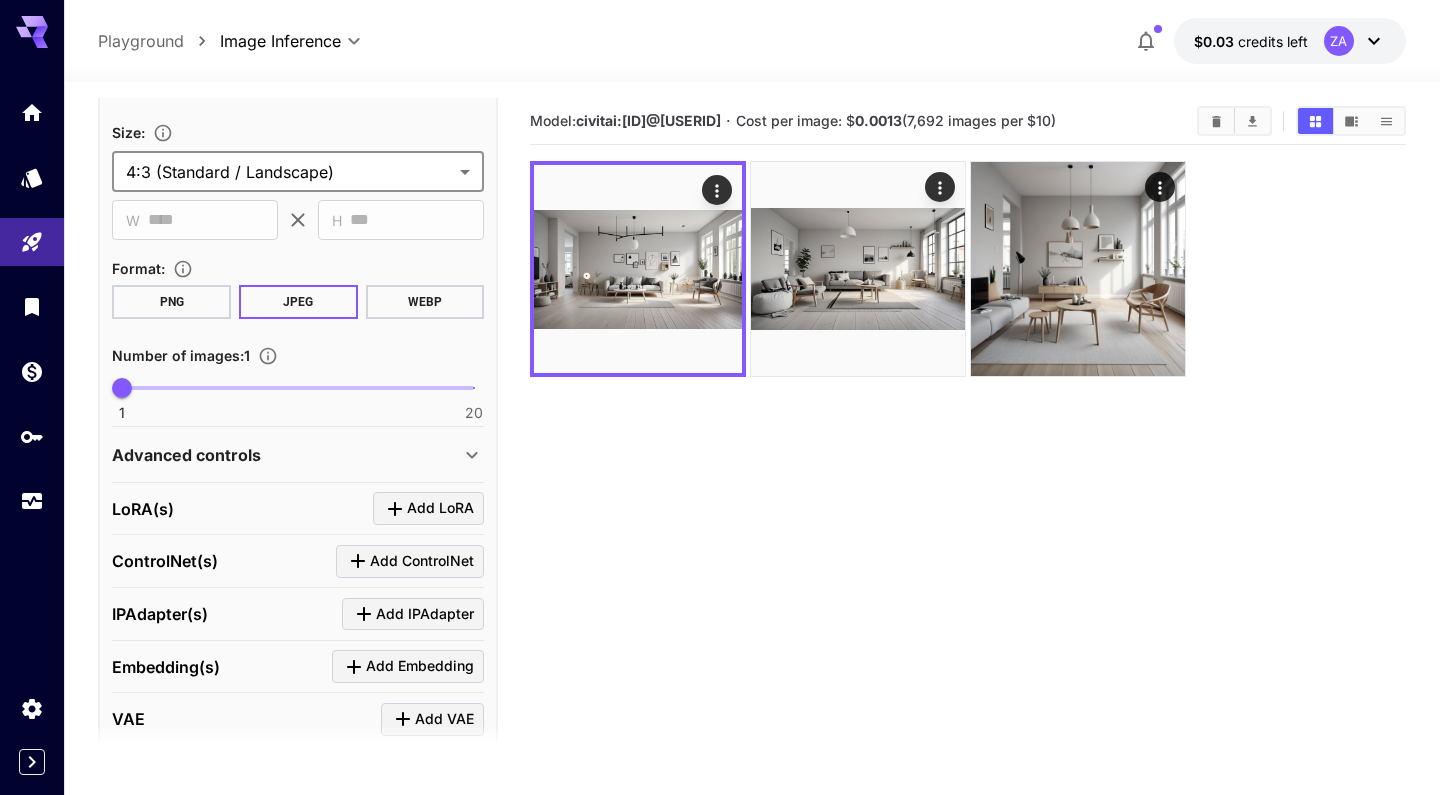 click 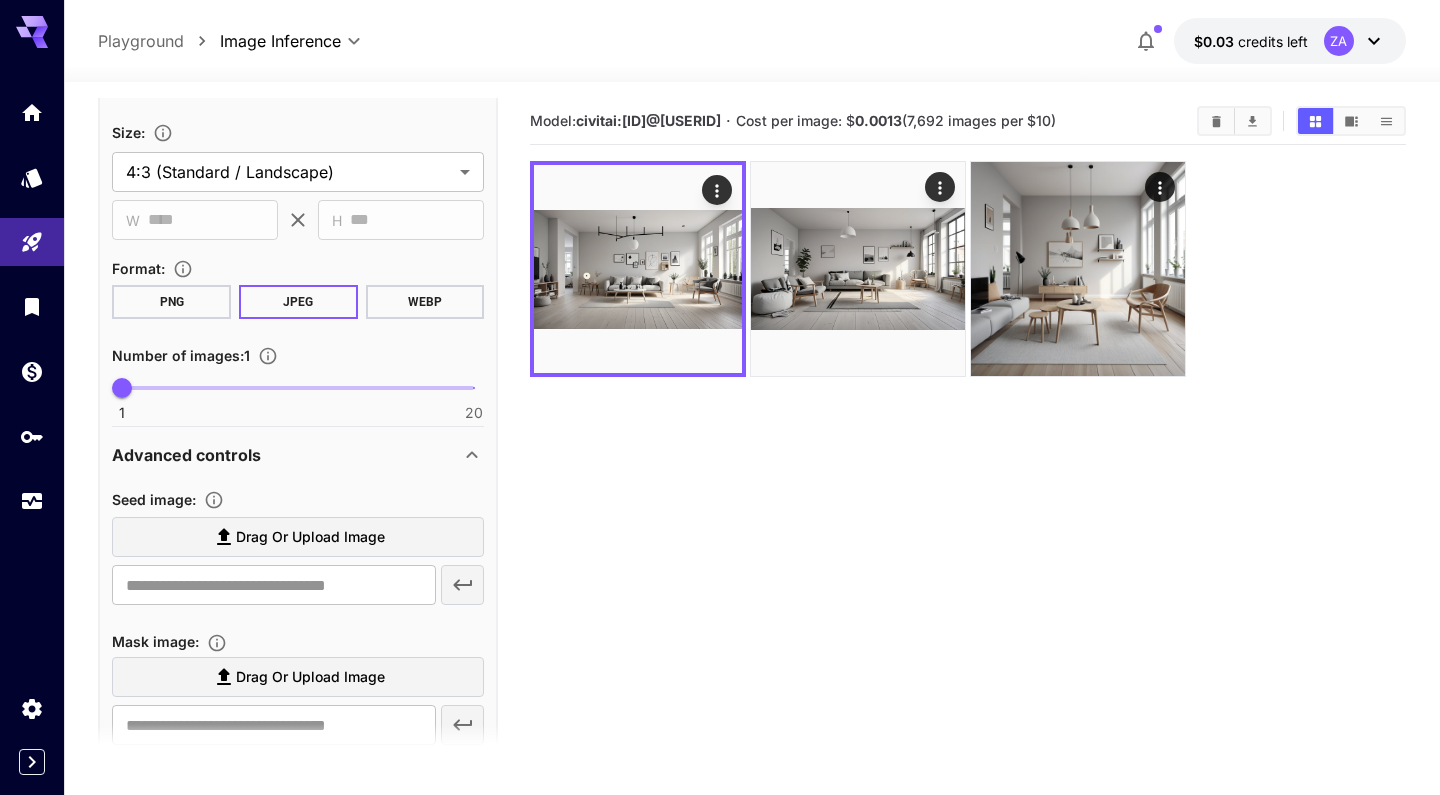 click on "Drag or upload image" at bounding box center [298, 537] 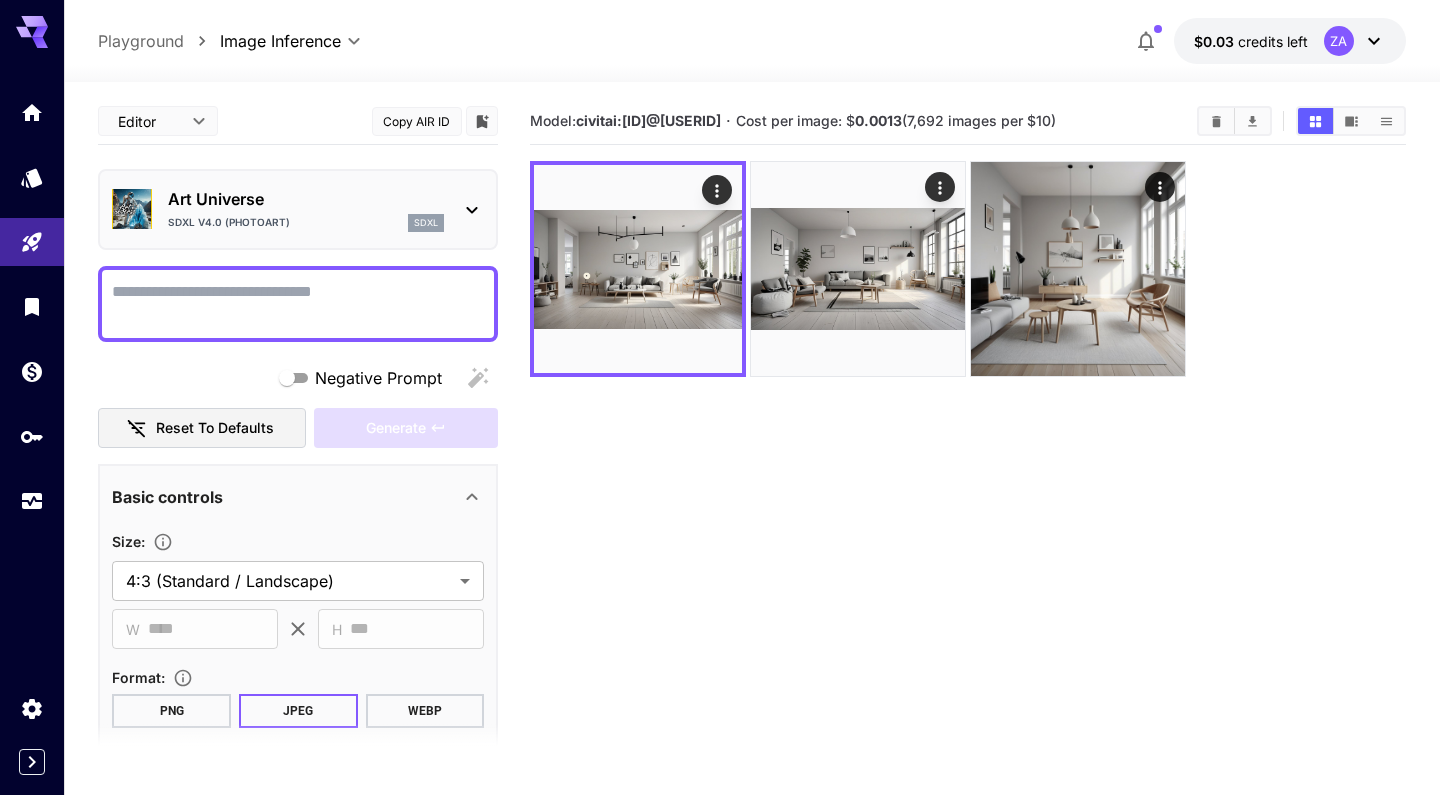 scroll, scrollTop: 0, scrollLeft: 0, axis: both 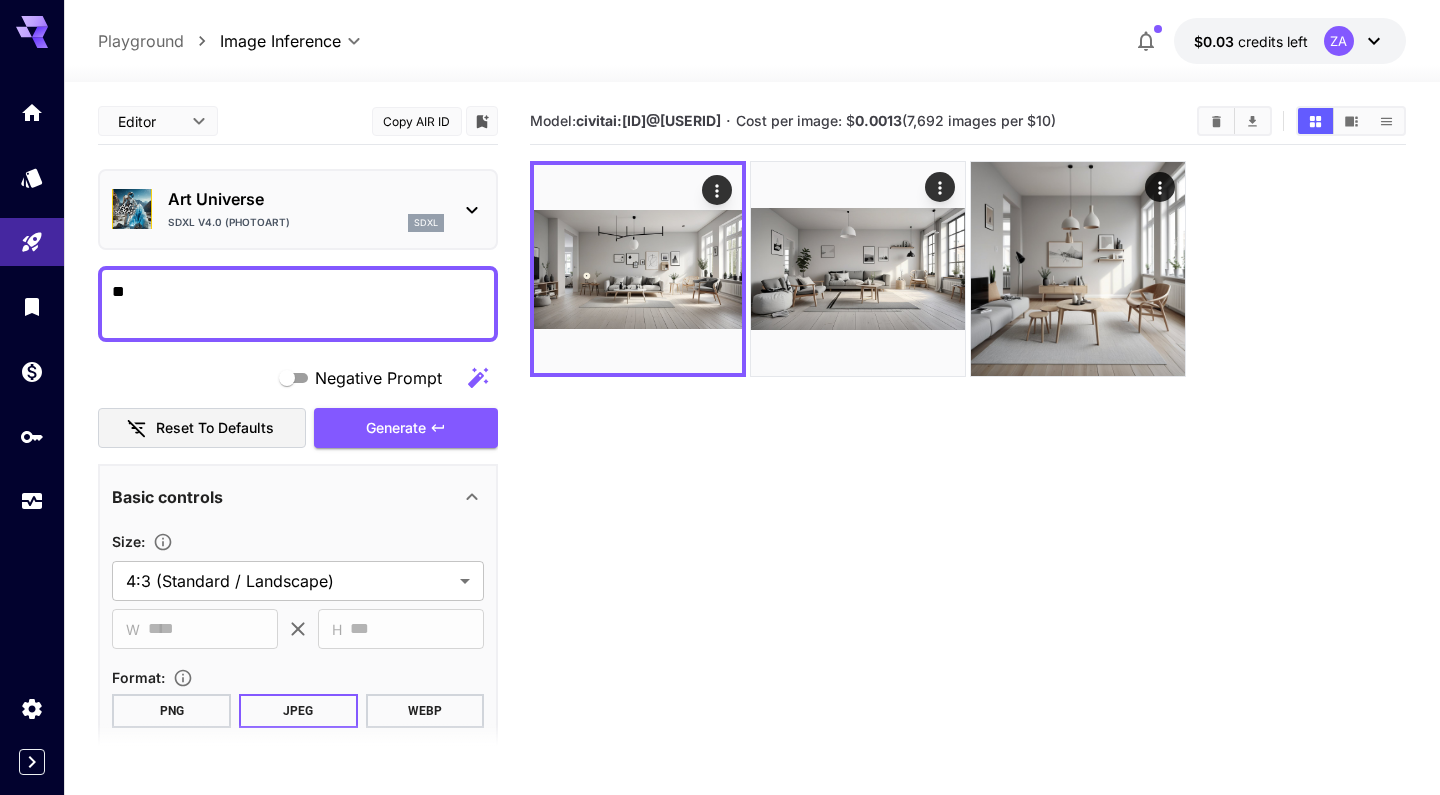 type on "*" 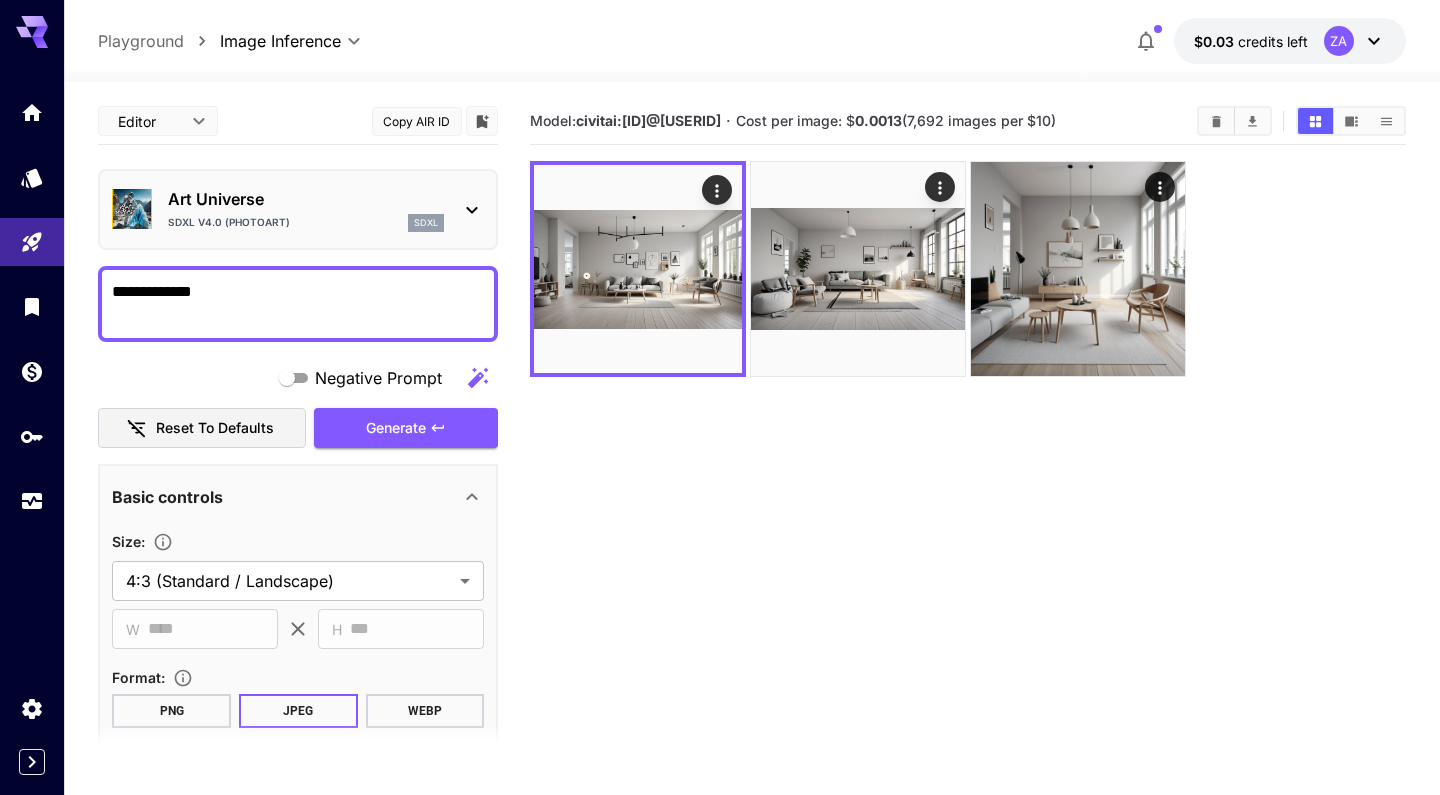 type on "**********" 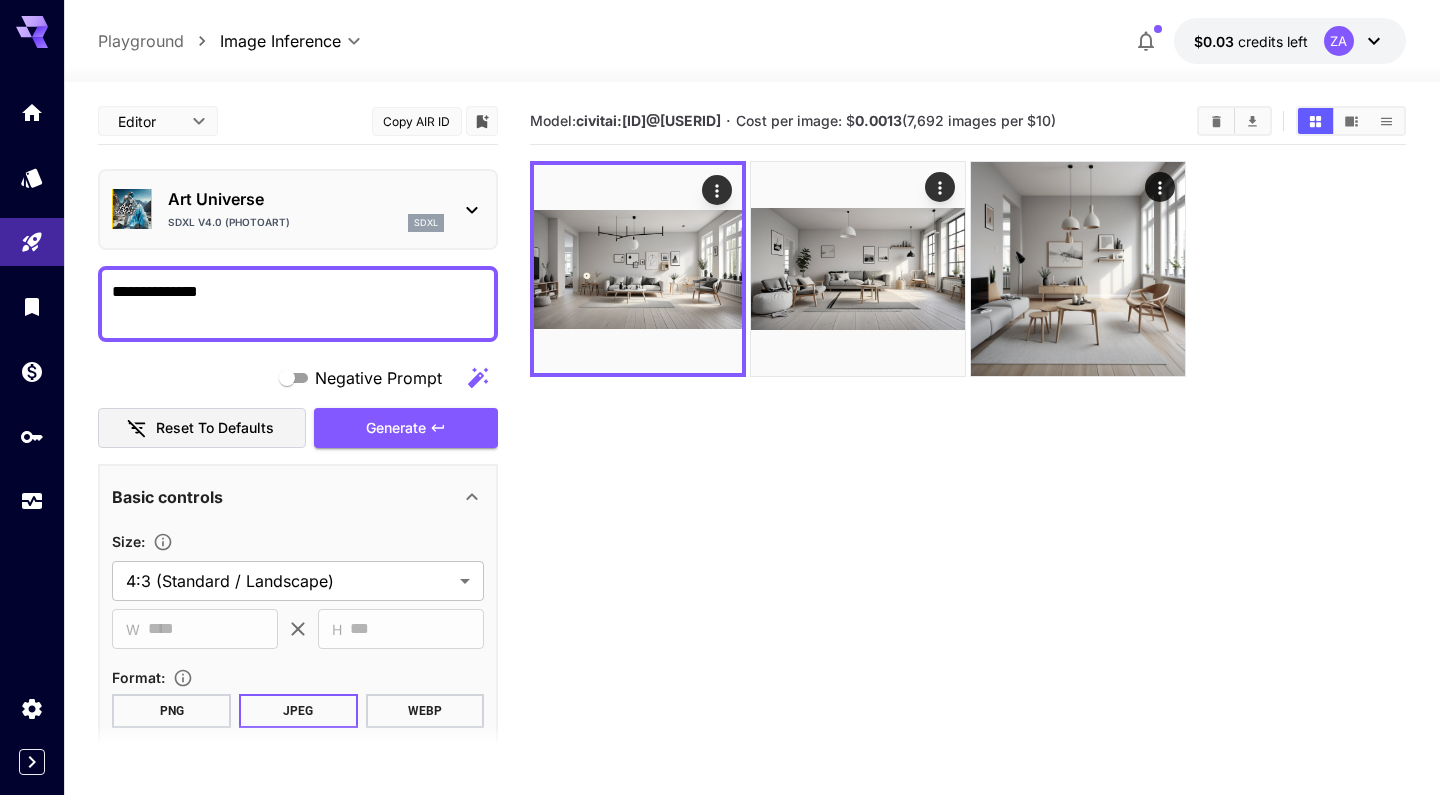 type on "**********" 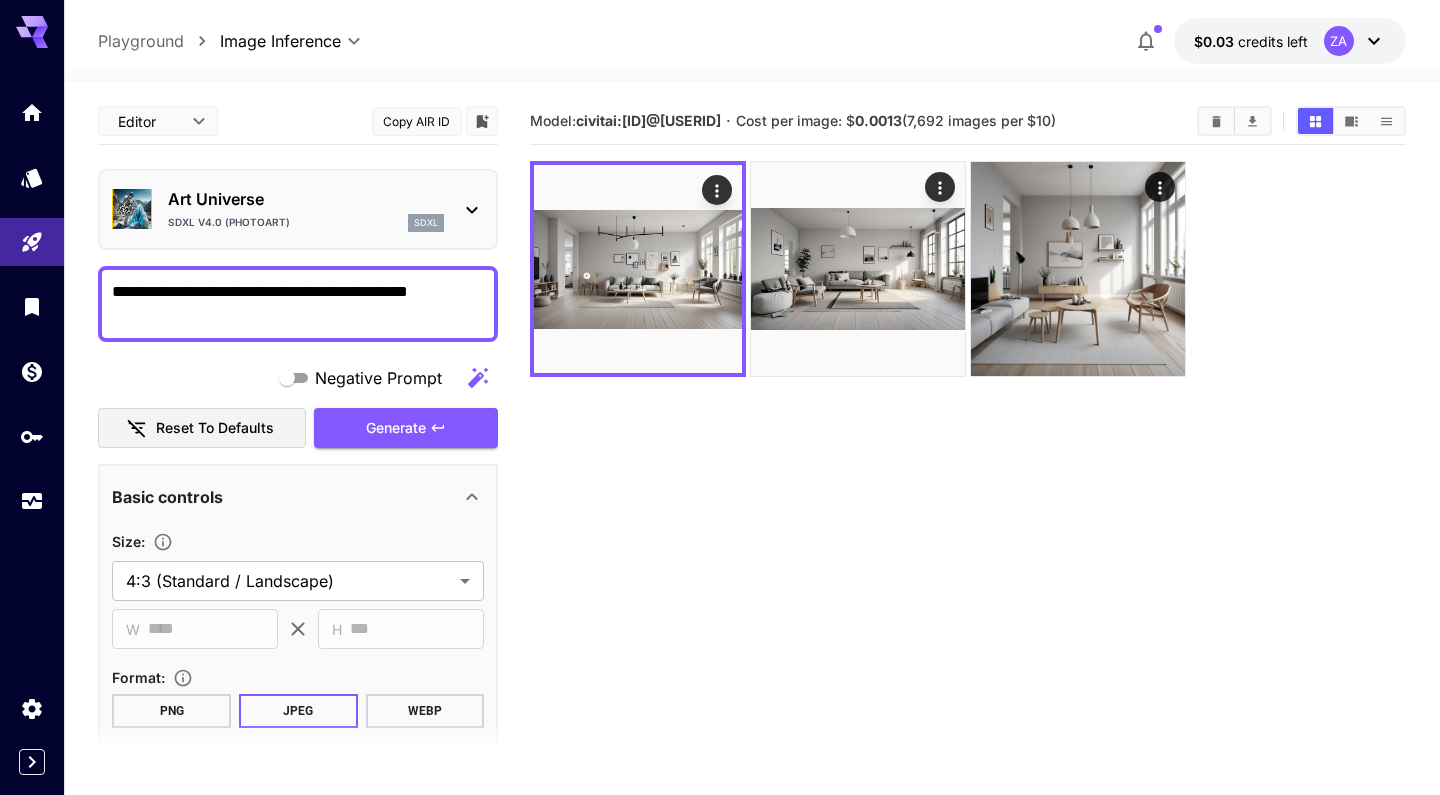 type on "**********" 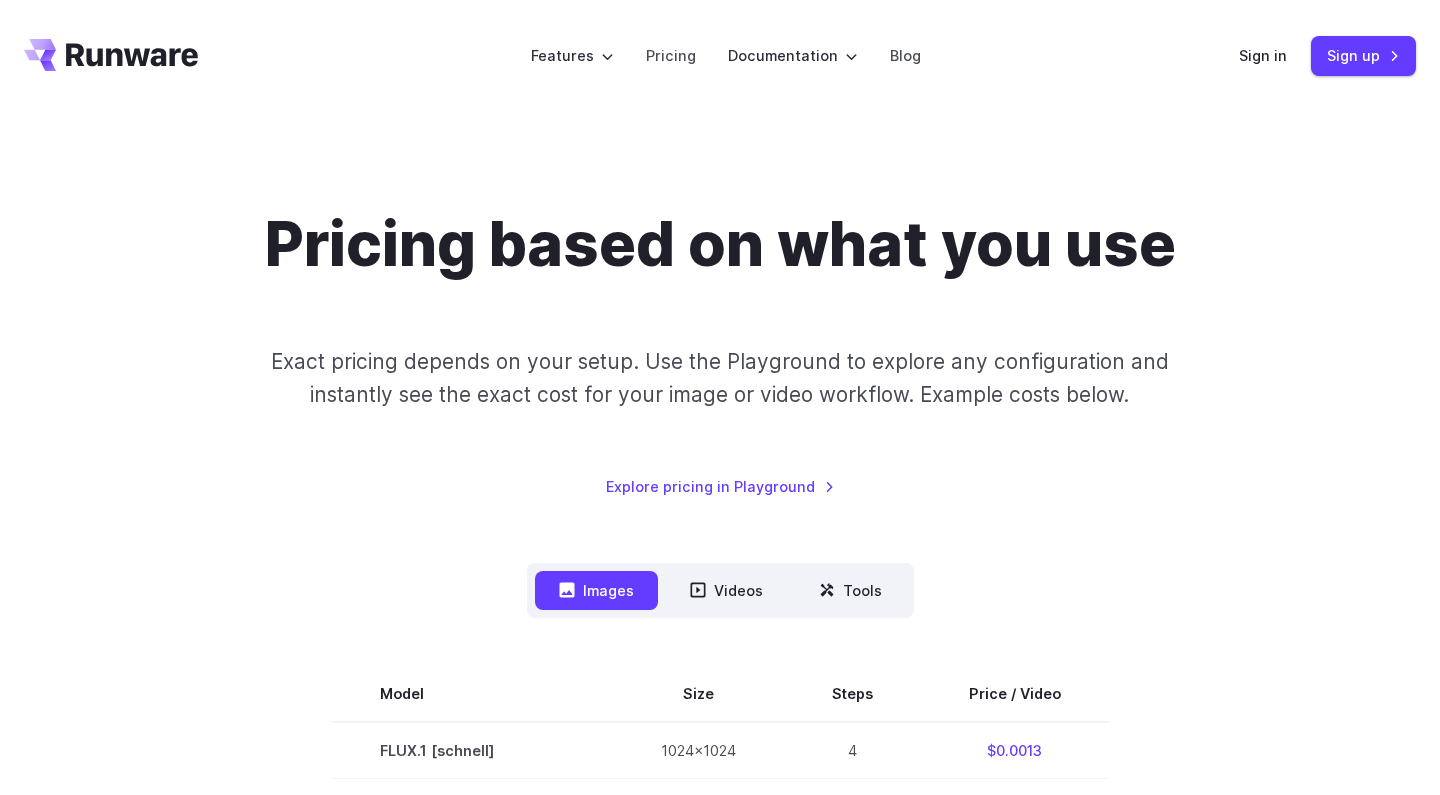 scroll, scrollTop: 0, scrollLeft: 0, axis: both 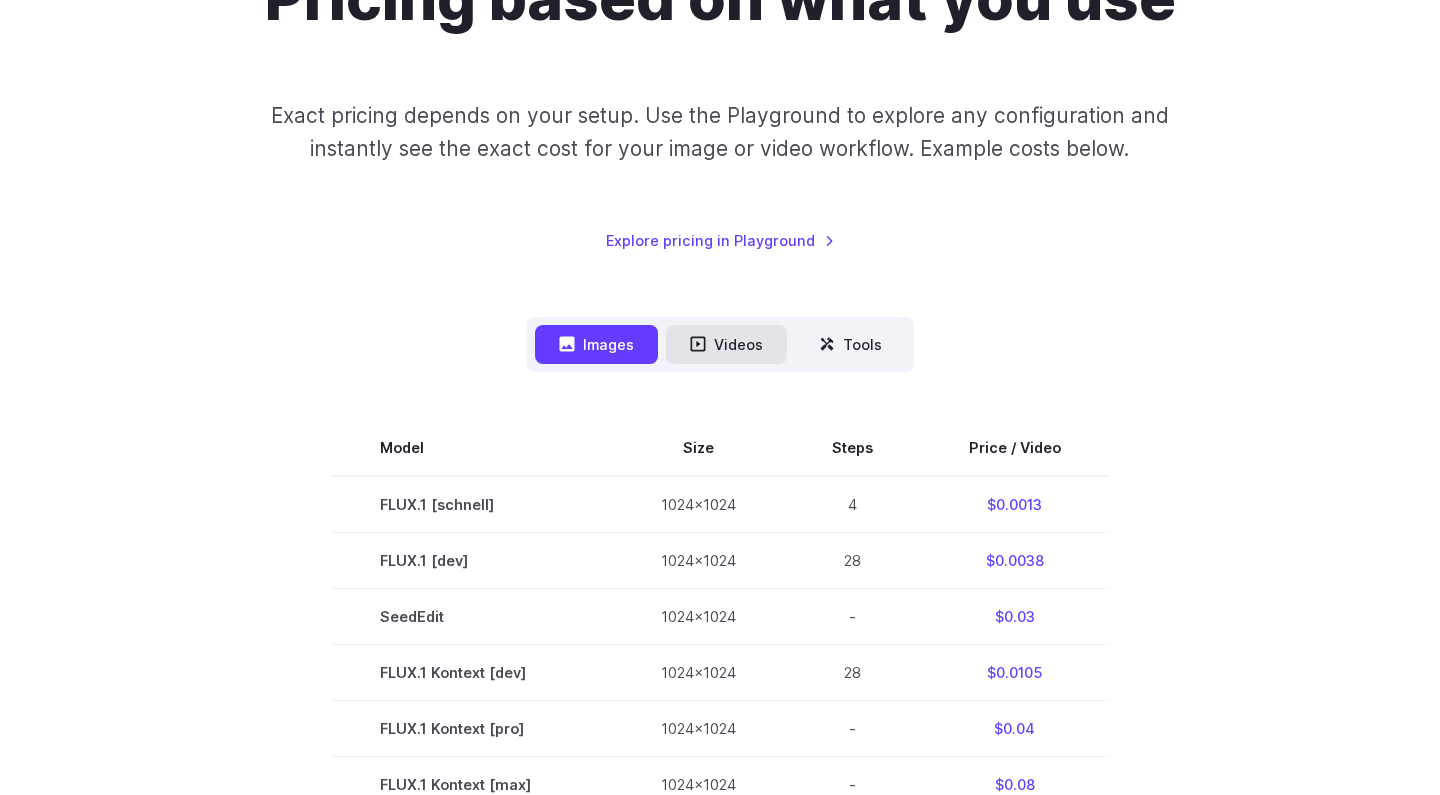 click on "Videos" at bounding box center (726, 344) 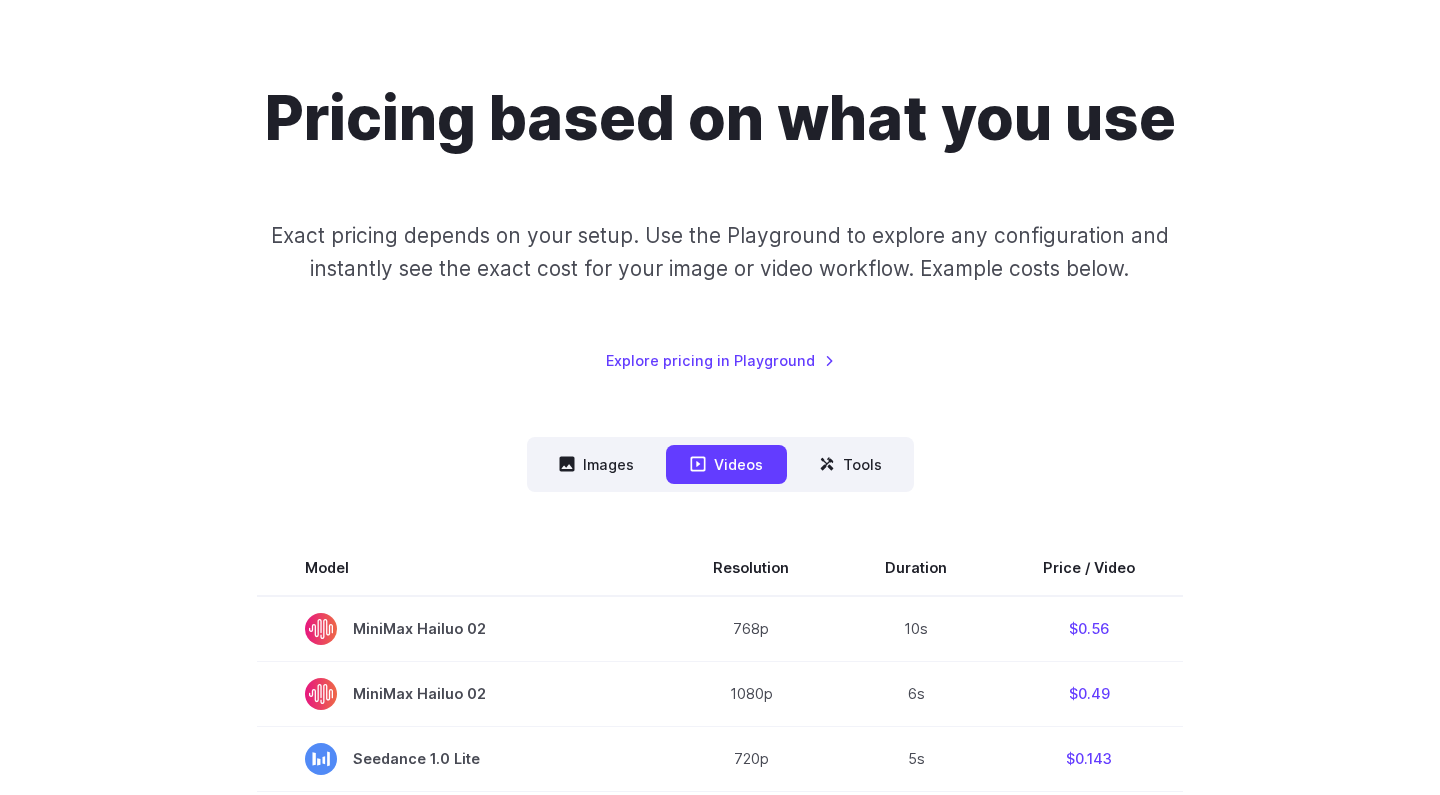 scroll, scrollTop: 121, scrollLeft: 0, axis: vertical 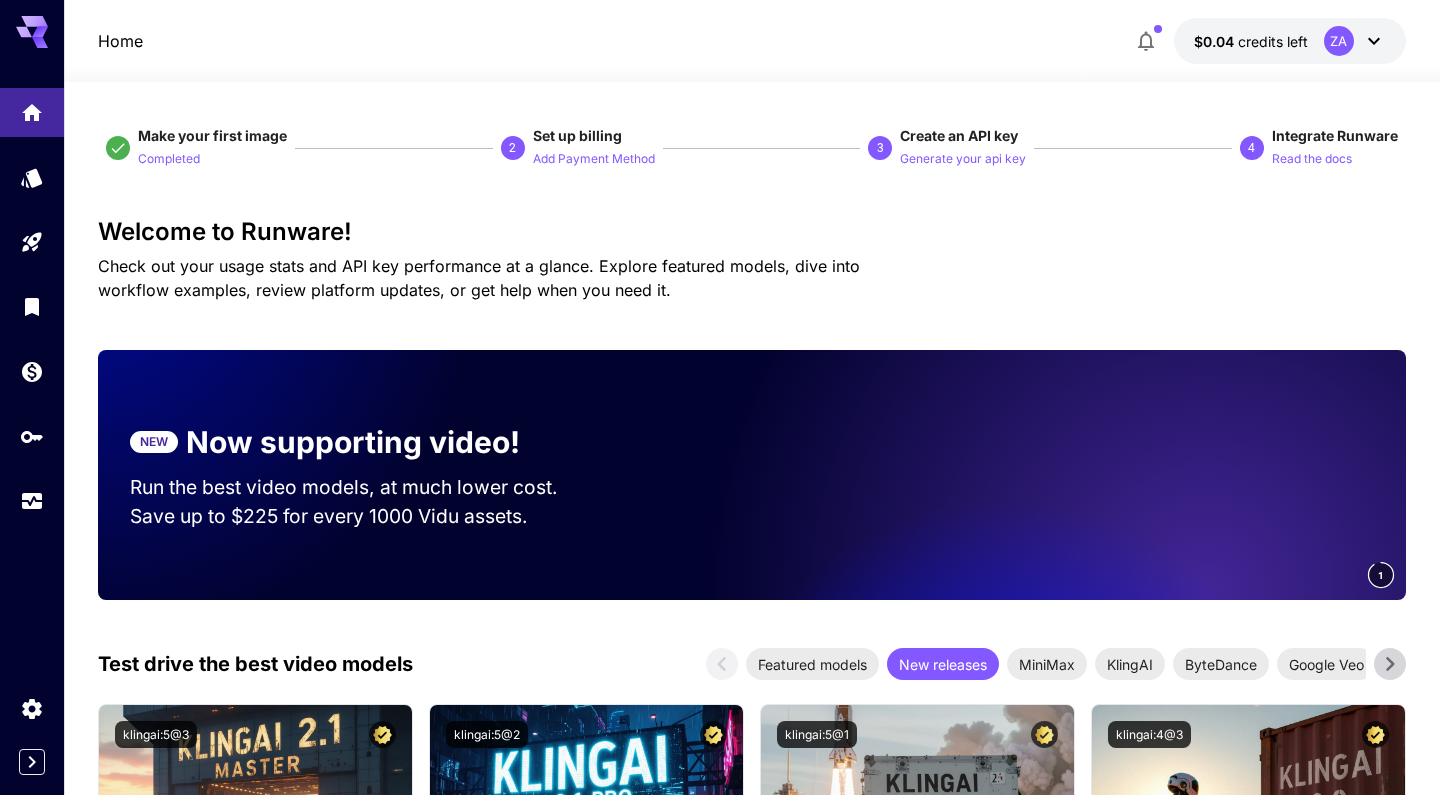 click 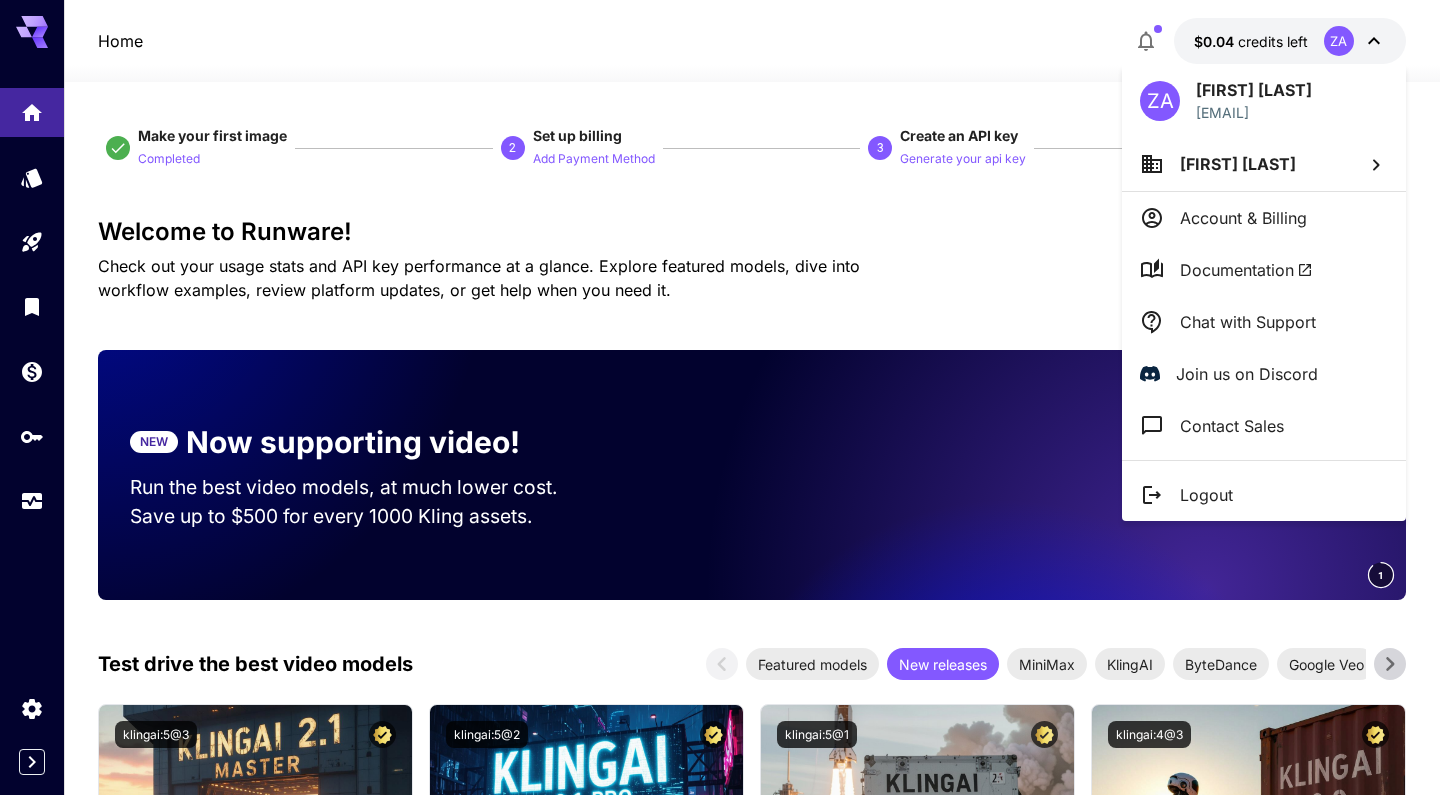 click at bounding box center (720, 397) 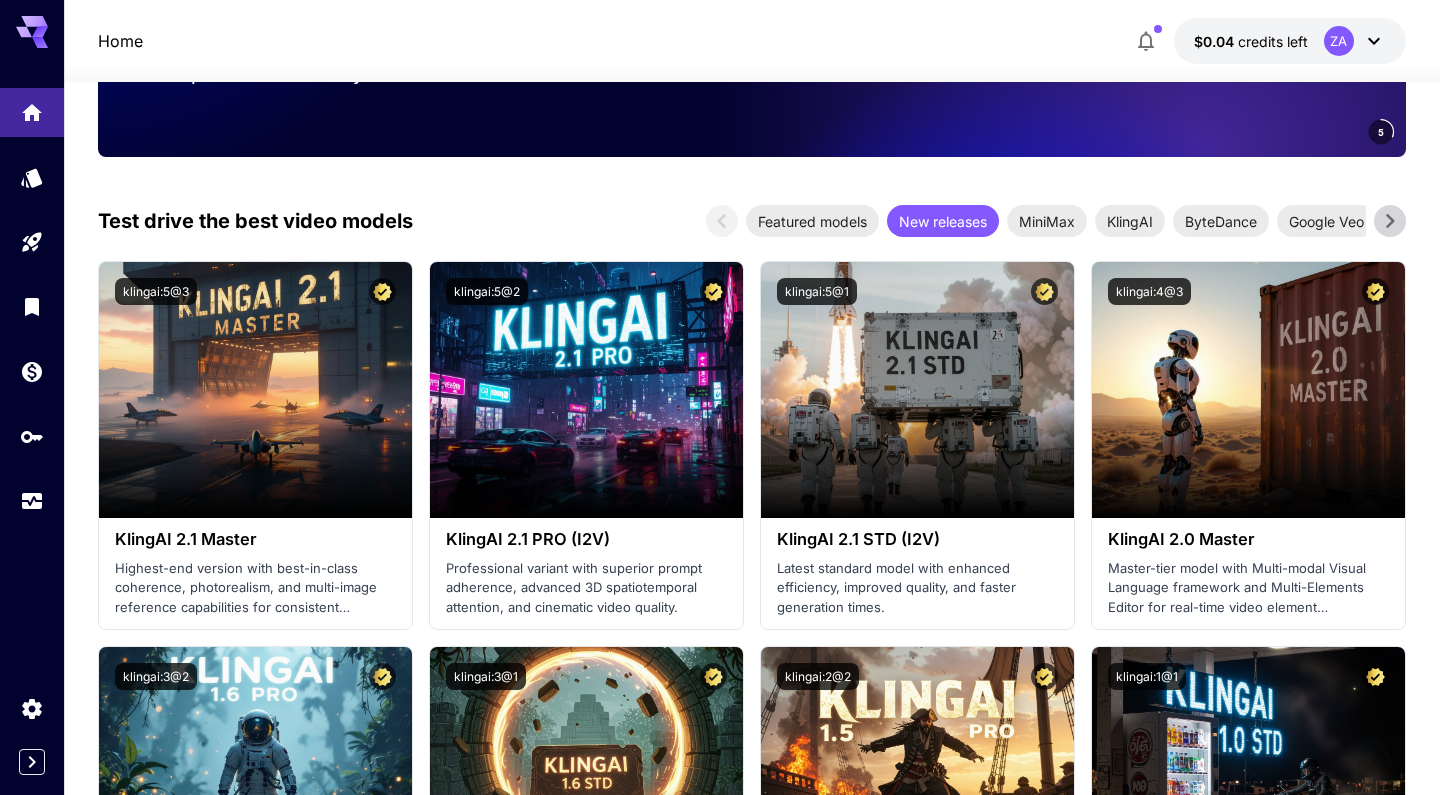 scroll, scrollTop: 406, scrollLeft: 0, axis: vertical 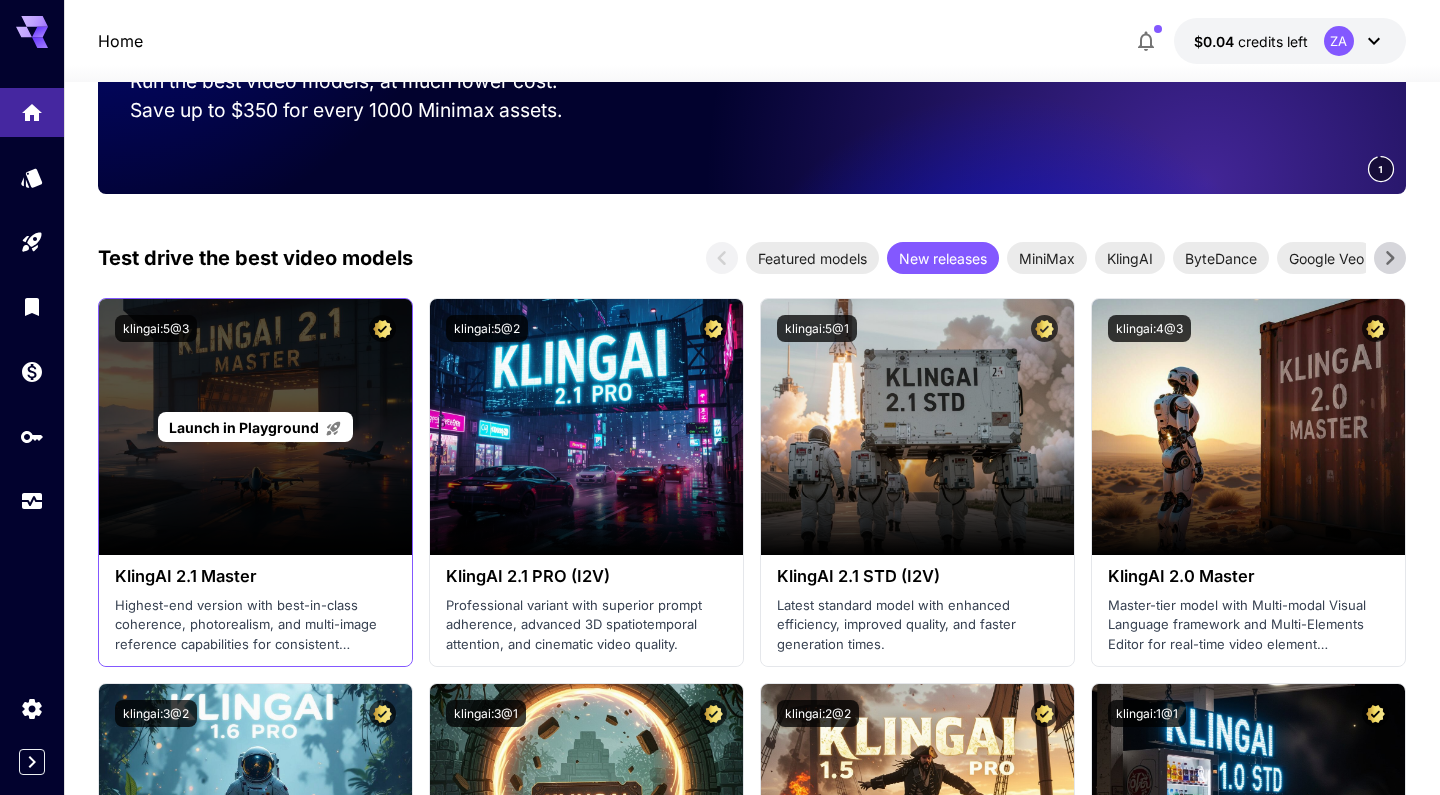 click on "Launch in Playground" at bounding box center (255, 427) 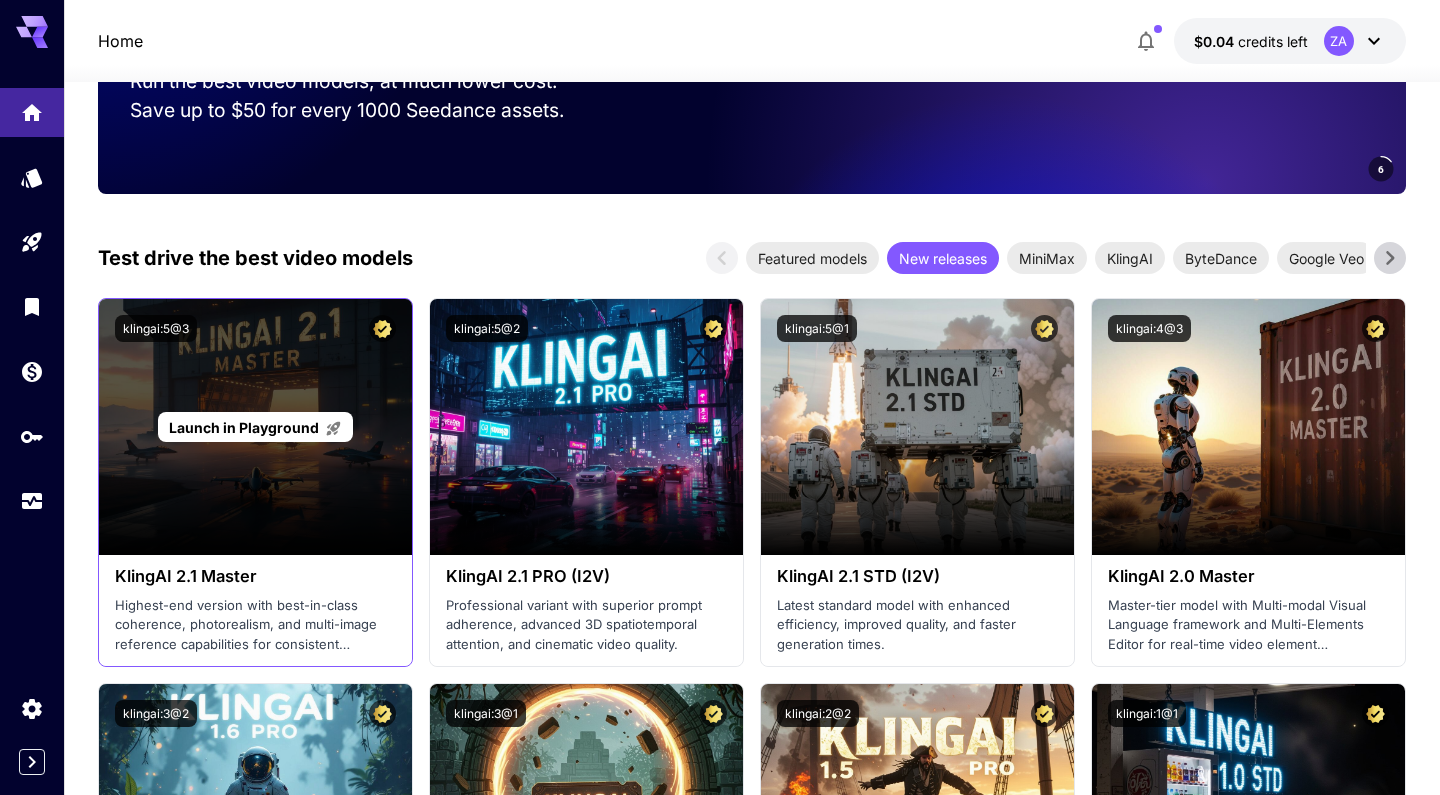 click on "Launch in Playground" at bounding box center (244, 427) 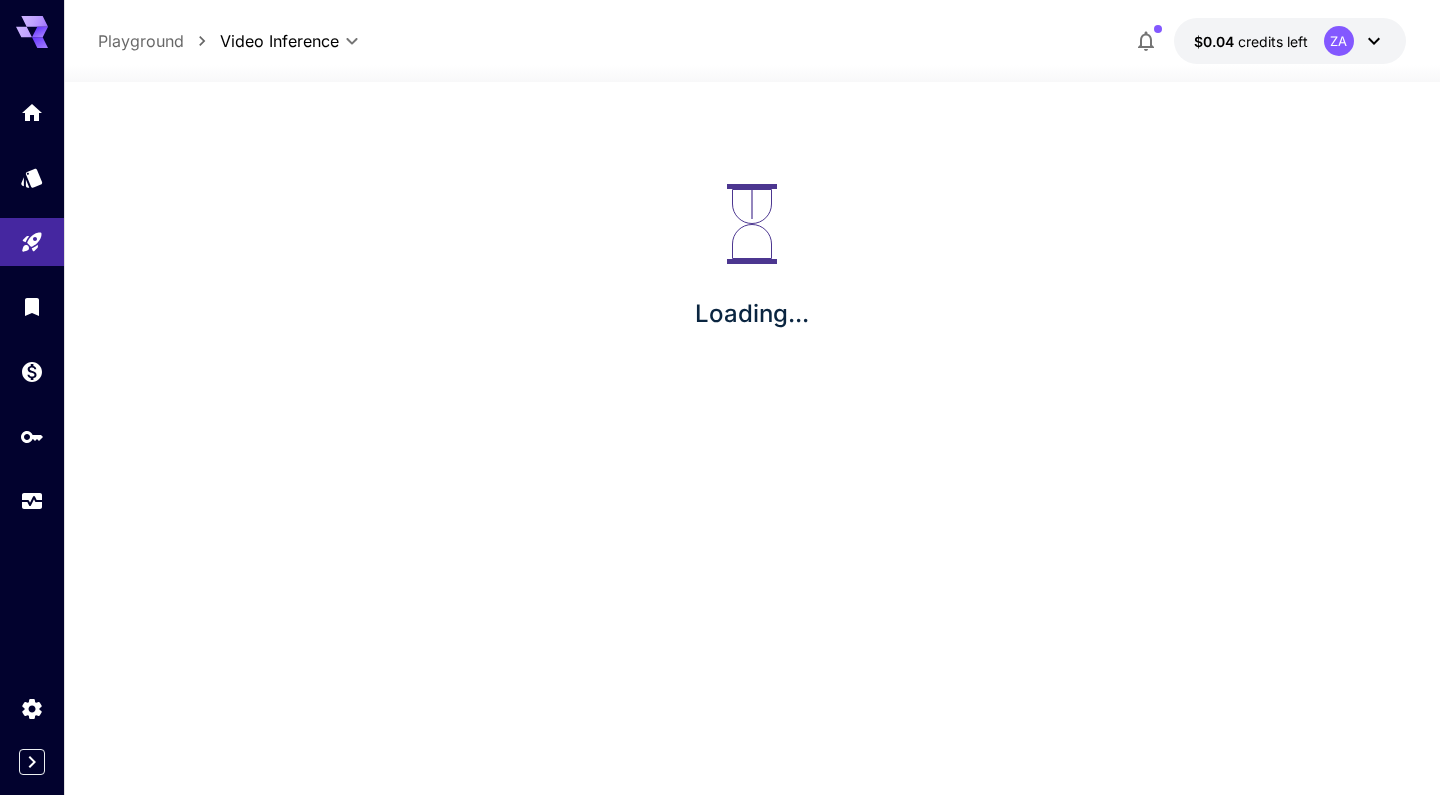 scroll, scrollTop: 0, scrollLeft: 0, axis: both 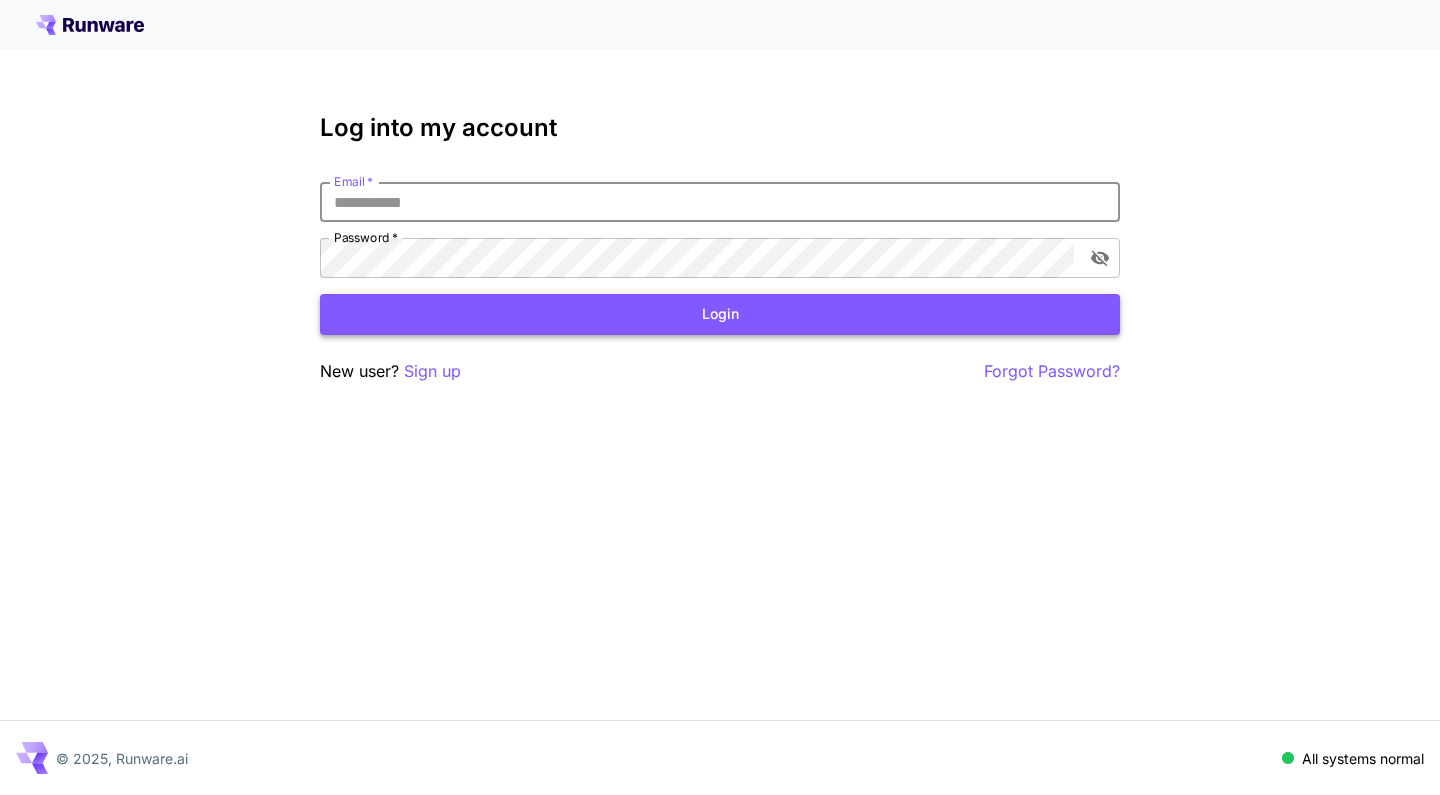type on "**********" 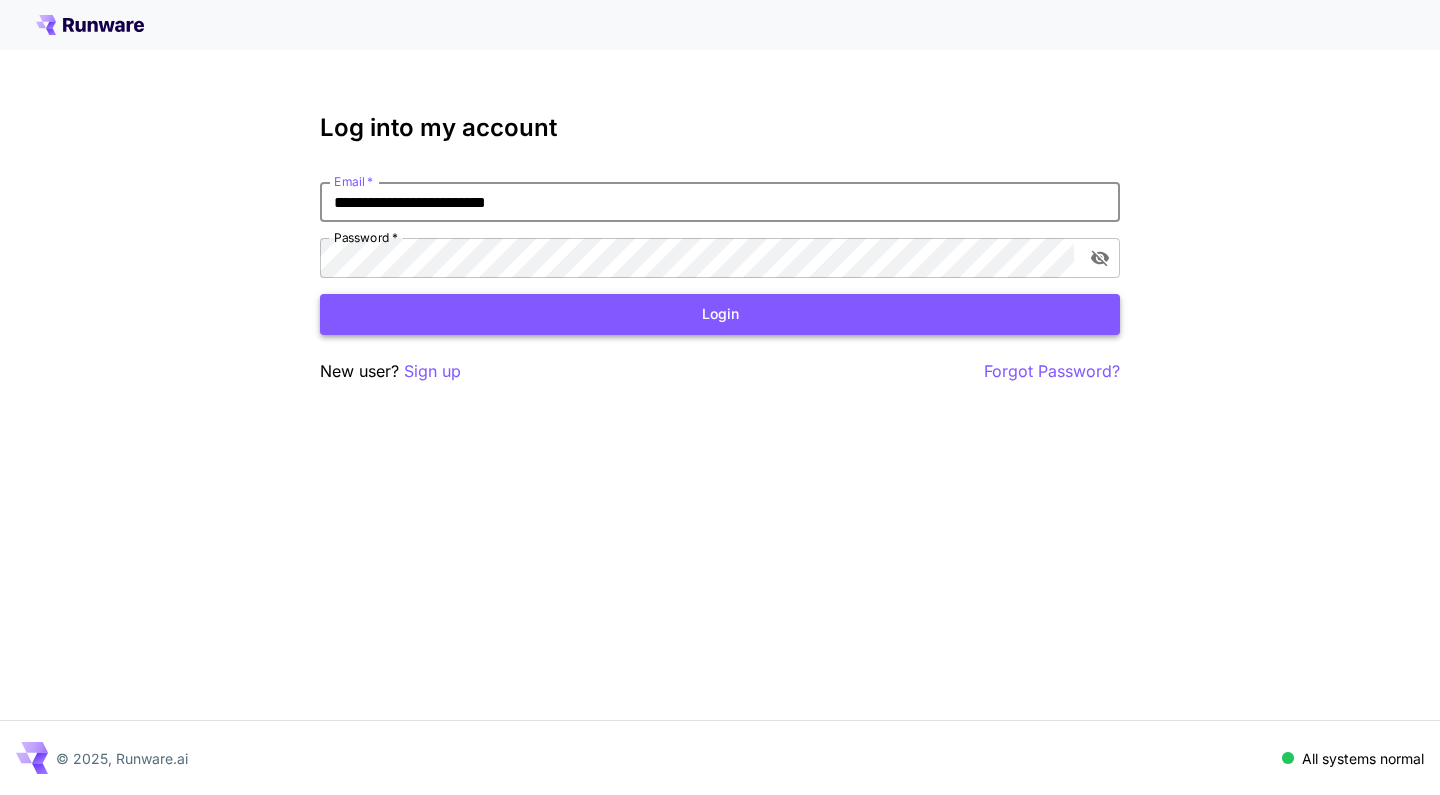 click on "Login" at bounding box center [720, 314] 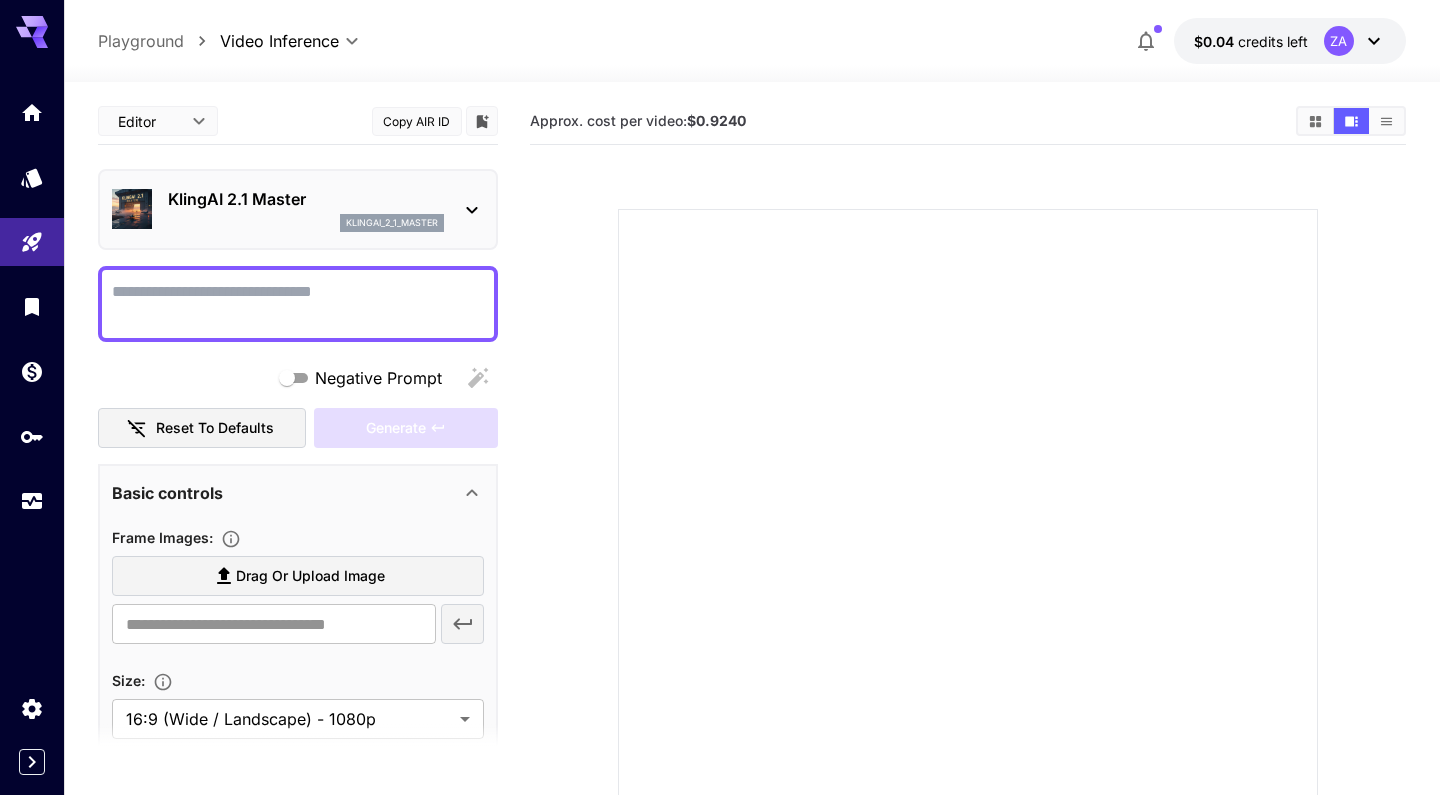 click 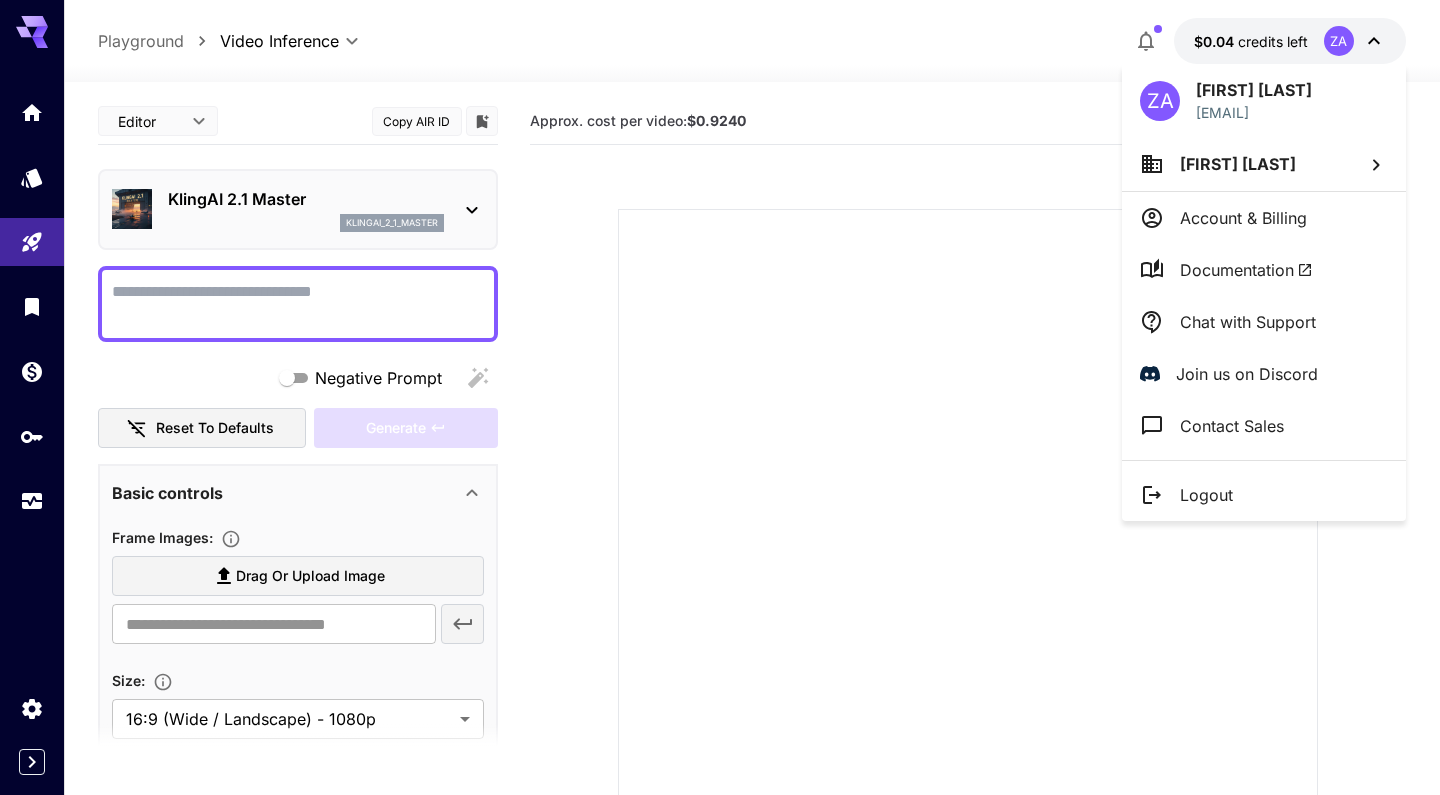click at bounding box center (720, 397) 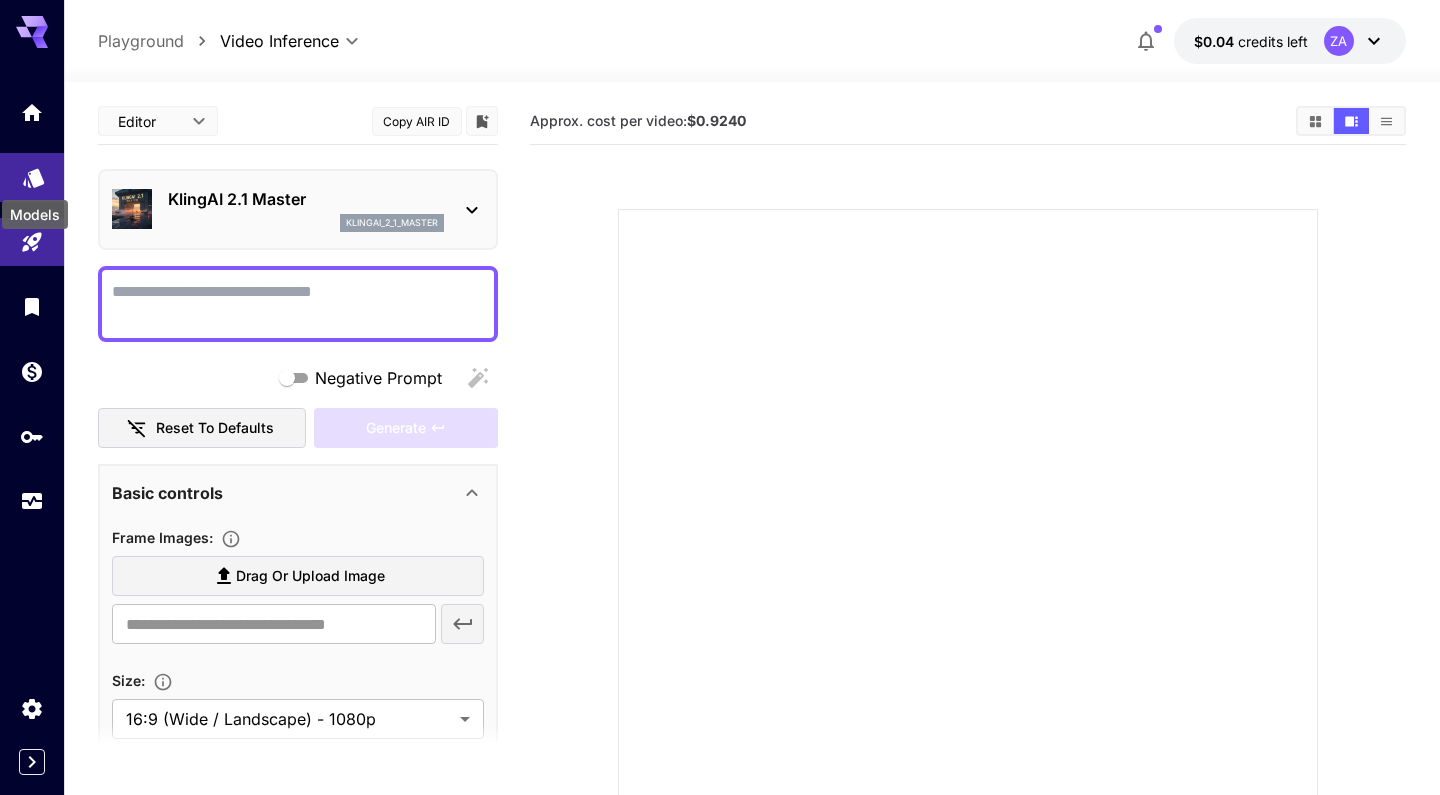 click 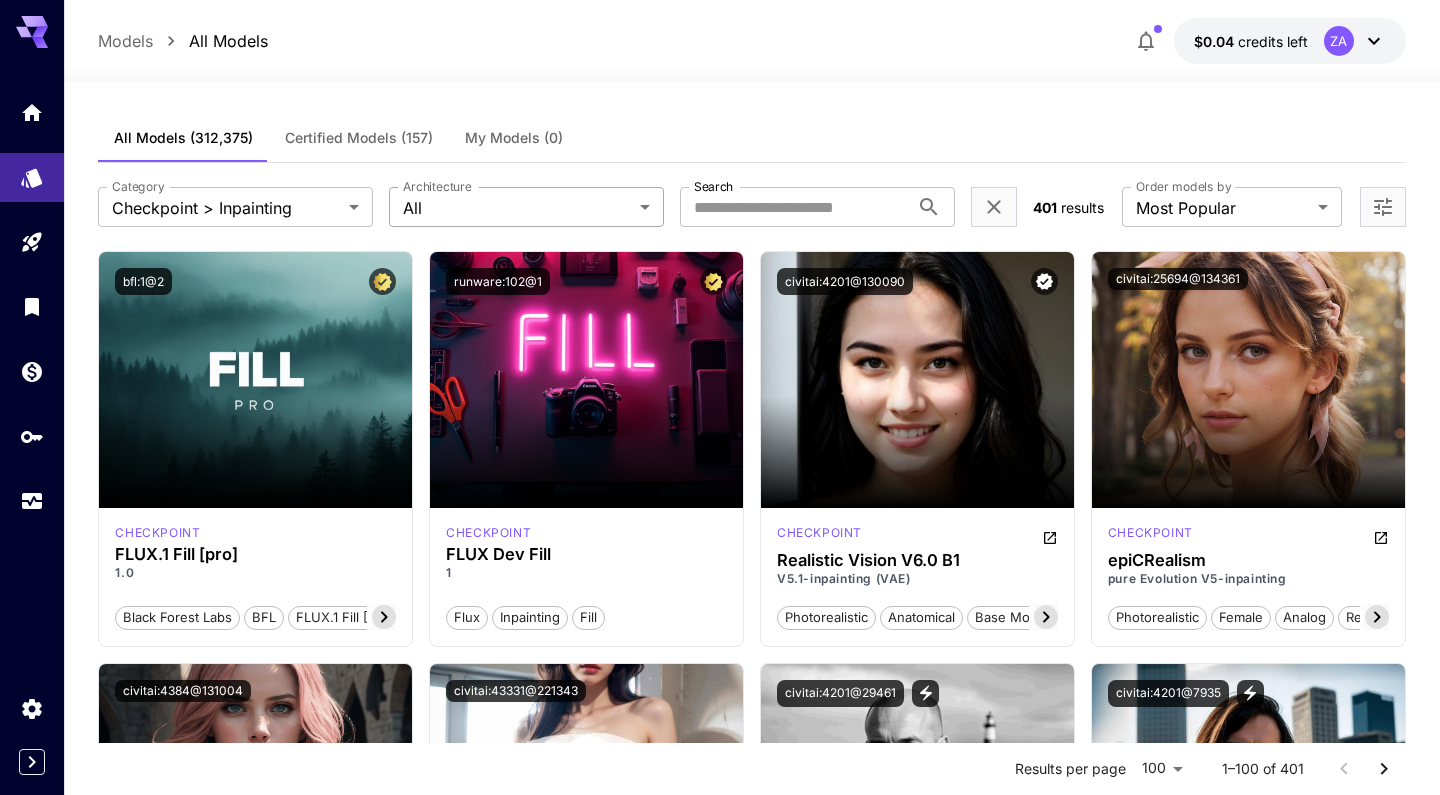 click on "**********" at bounding box center [720, 9565] 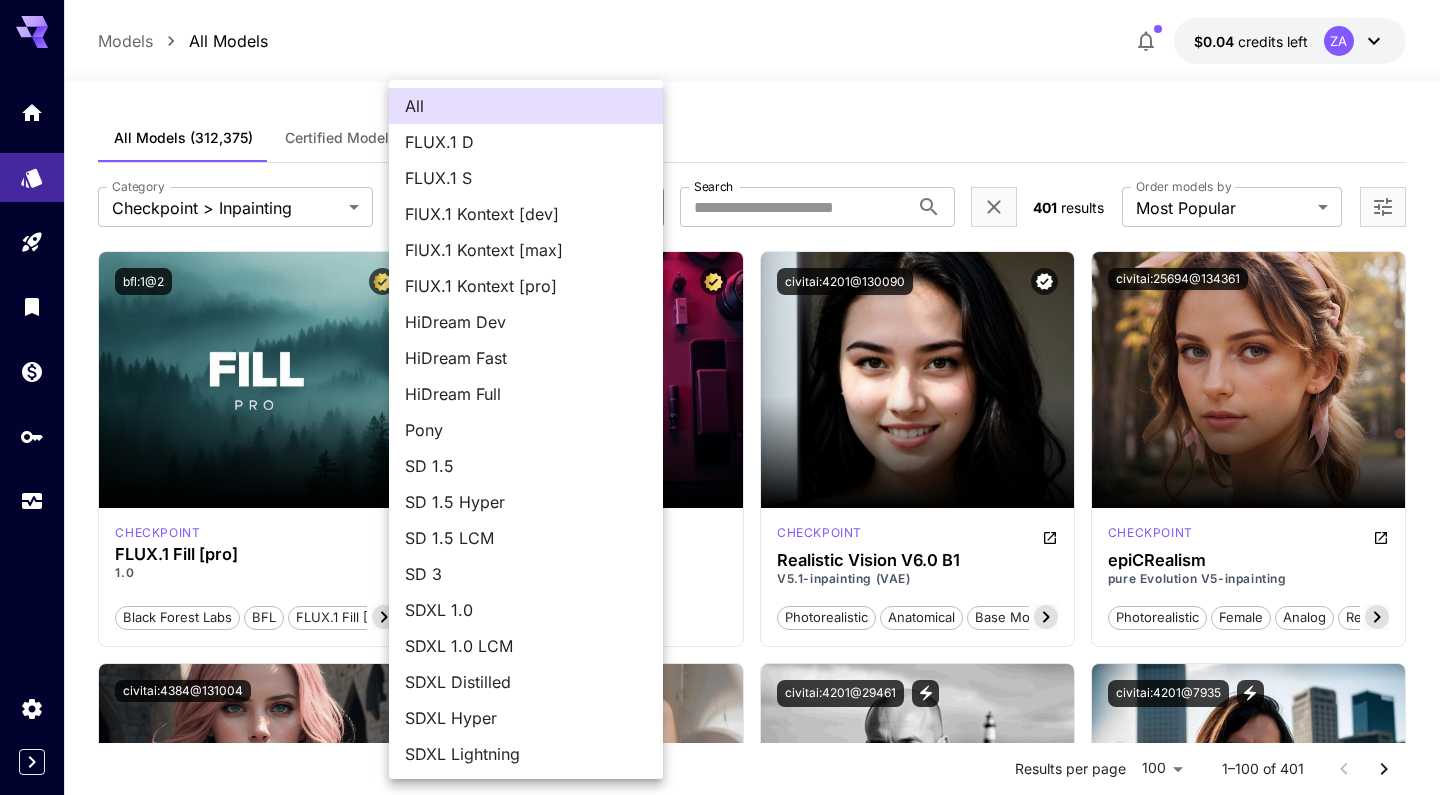 click at bounding box center (720, 397) 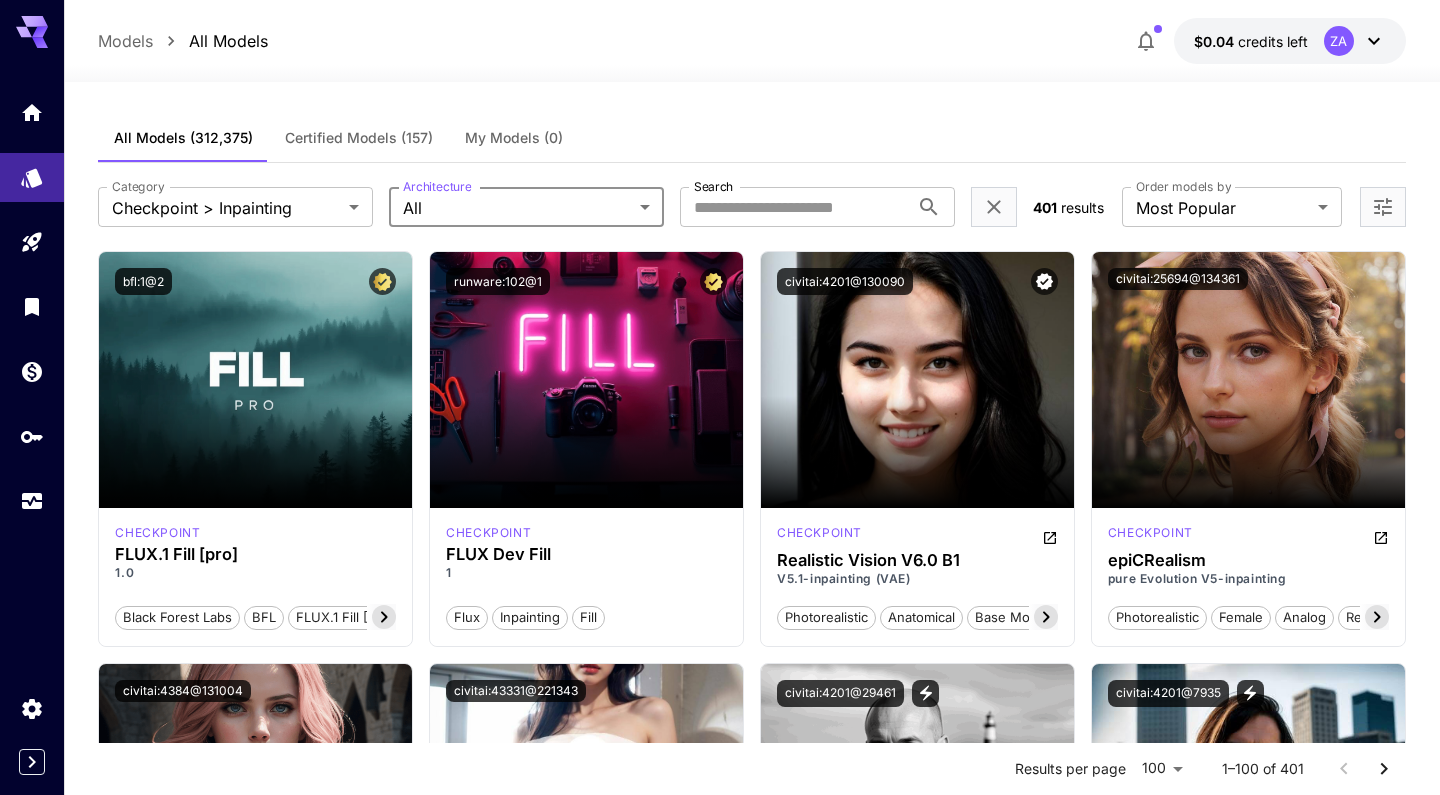 scroll, scrollTop: 0, scrollLeft: 0, axis: both 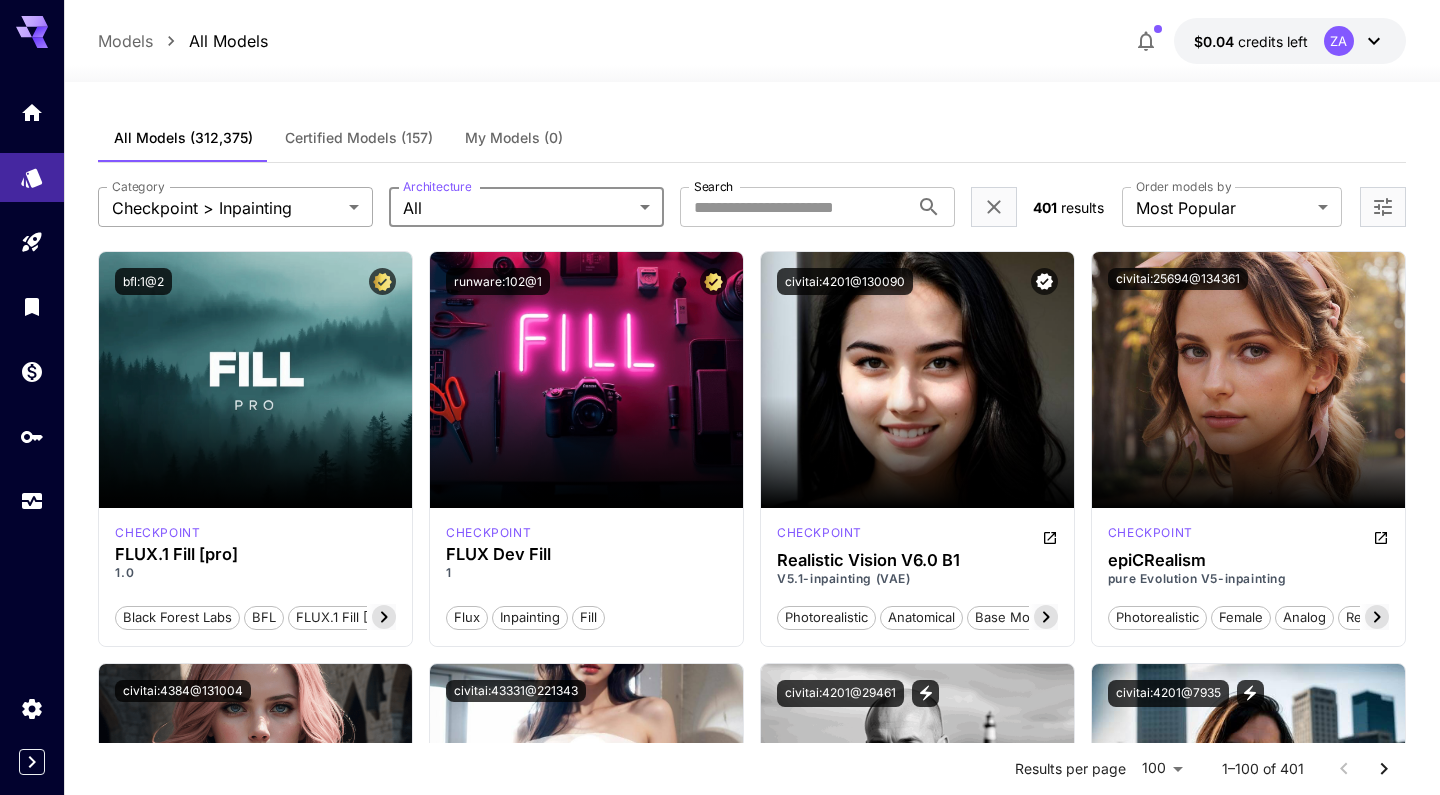 click on "**********" at bounding box center (720, 9565) 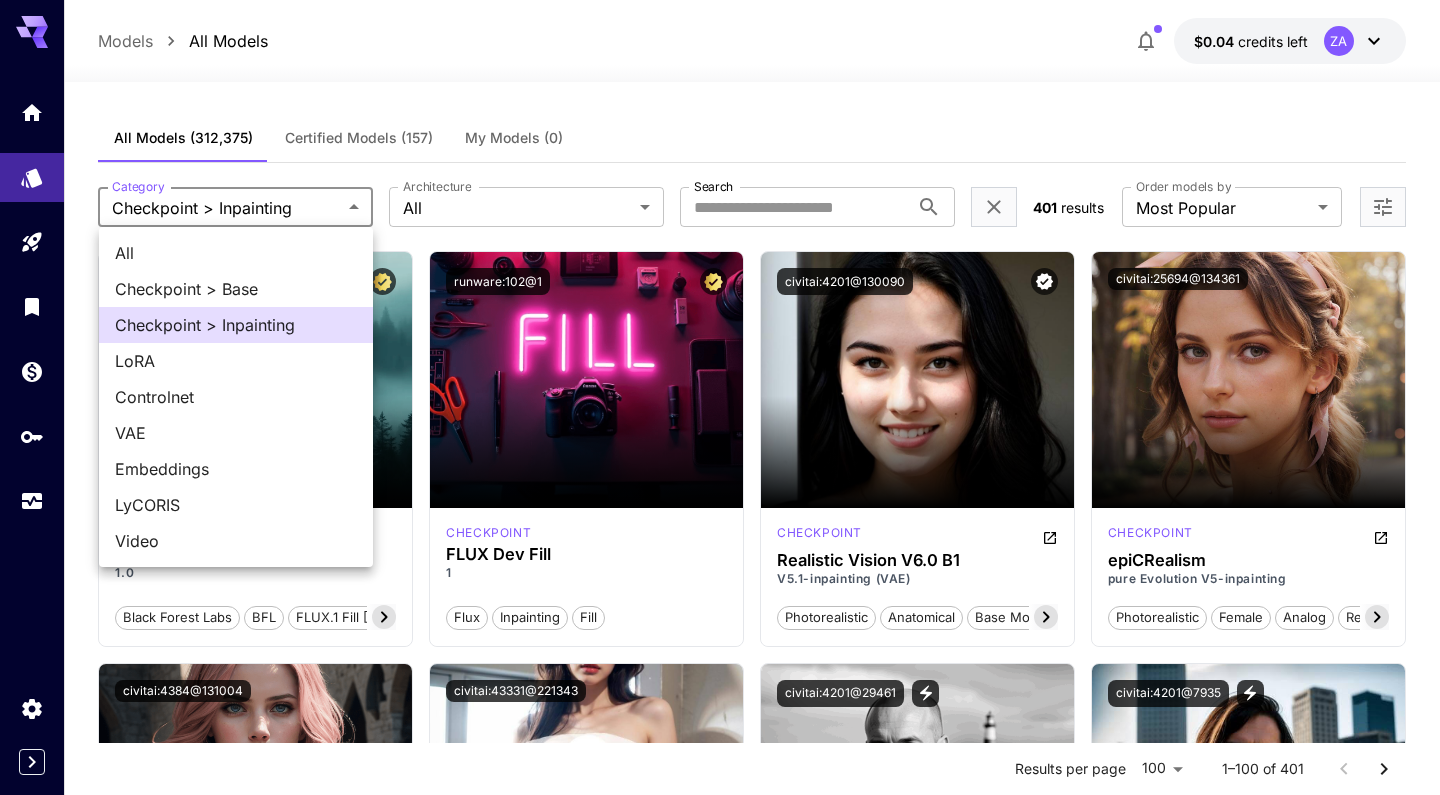 click on "Video" at bounding box center (236, 541) 